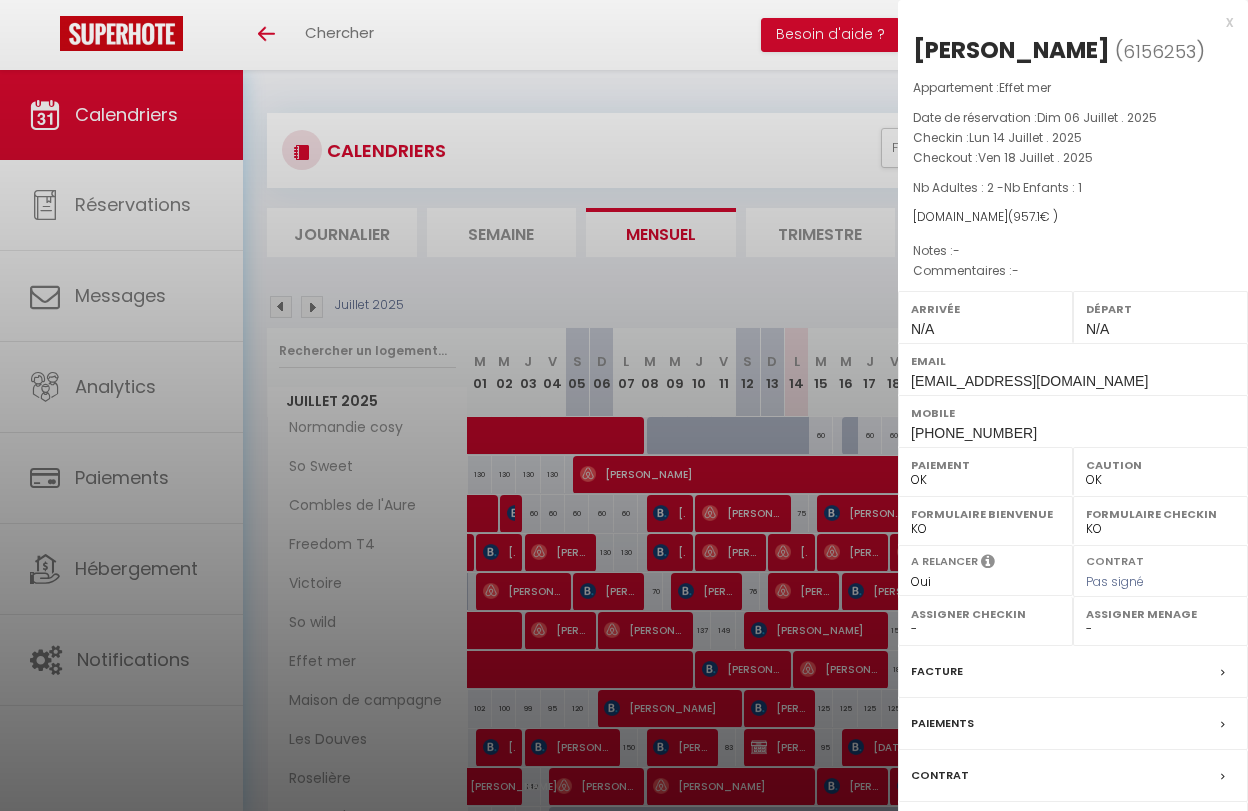 select on "0" 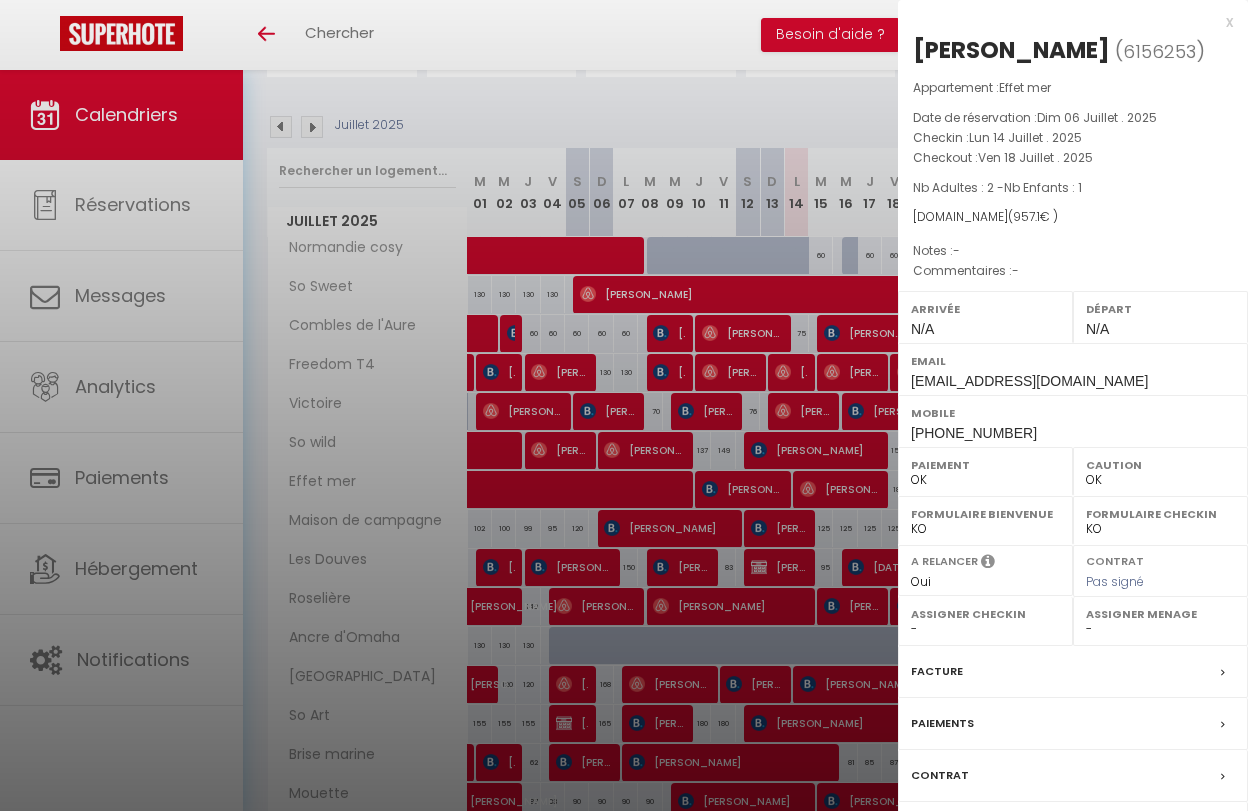 scroll, scrollTop: 0, scrollLeft: 0, axis: both 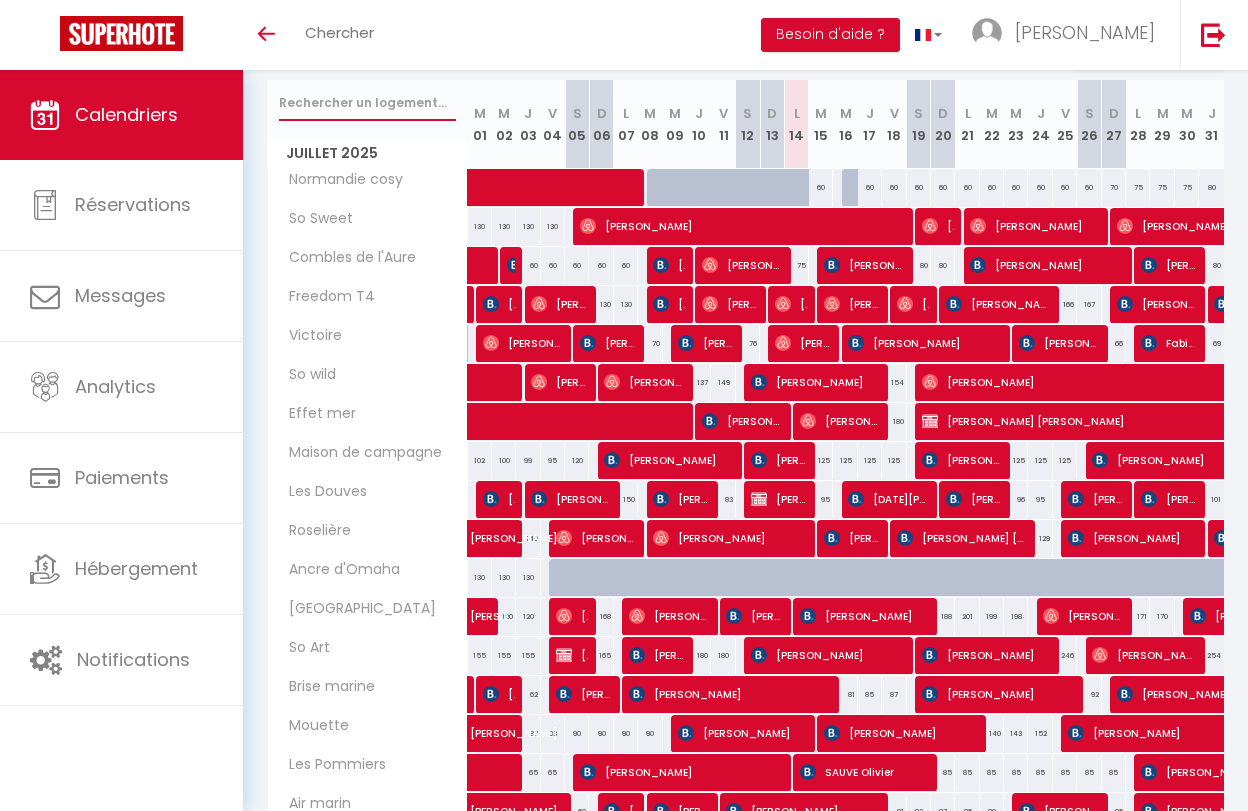 click at bounding box center [367, 103] 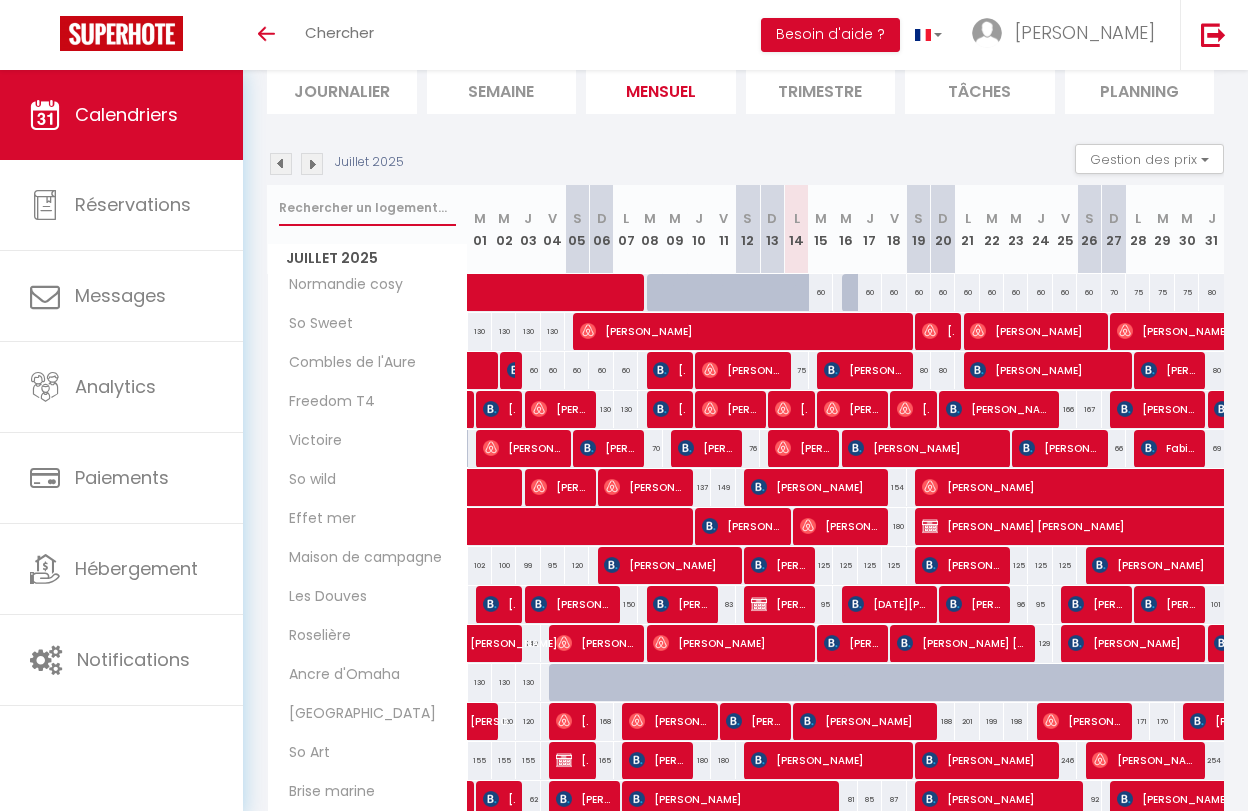 scroll, scrollTop: 0, scrollLeft: 0, axis: both 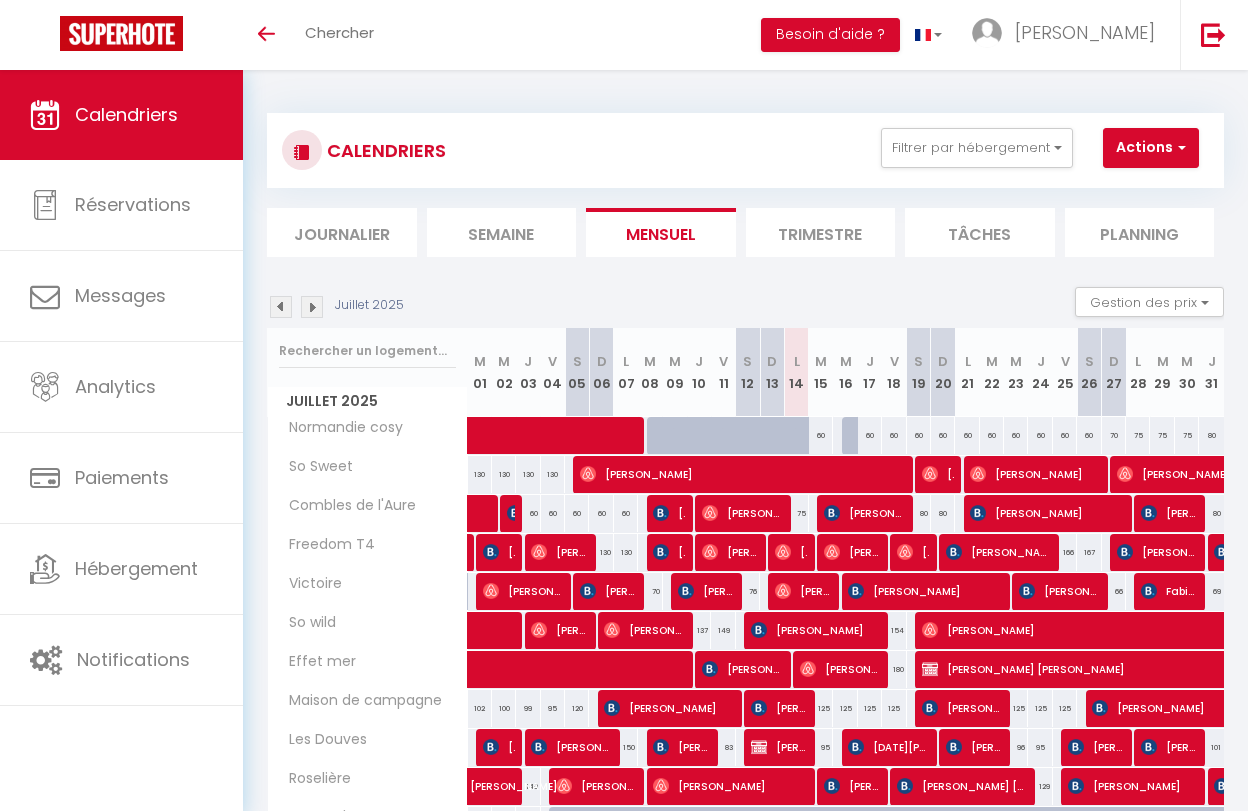 click on "Semaine" at bounding box center (502, 232) 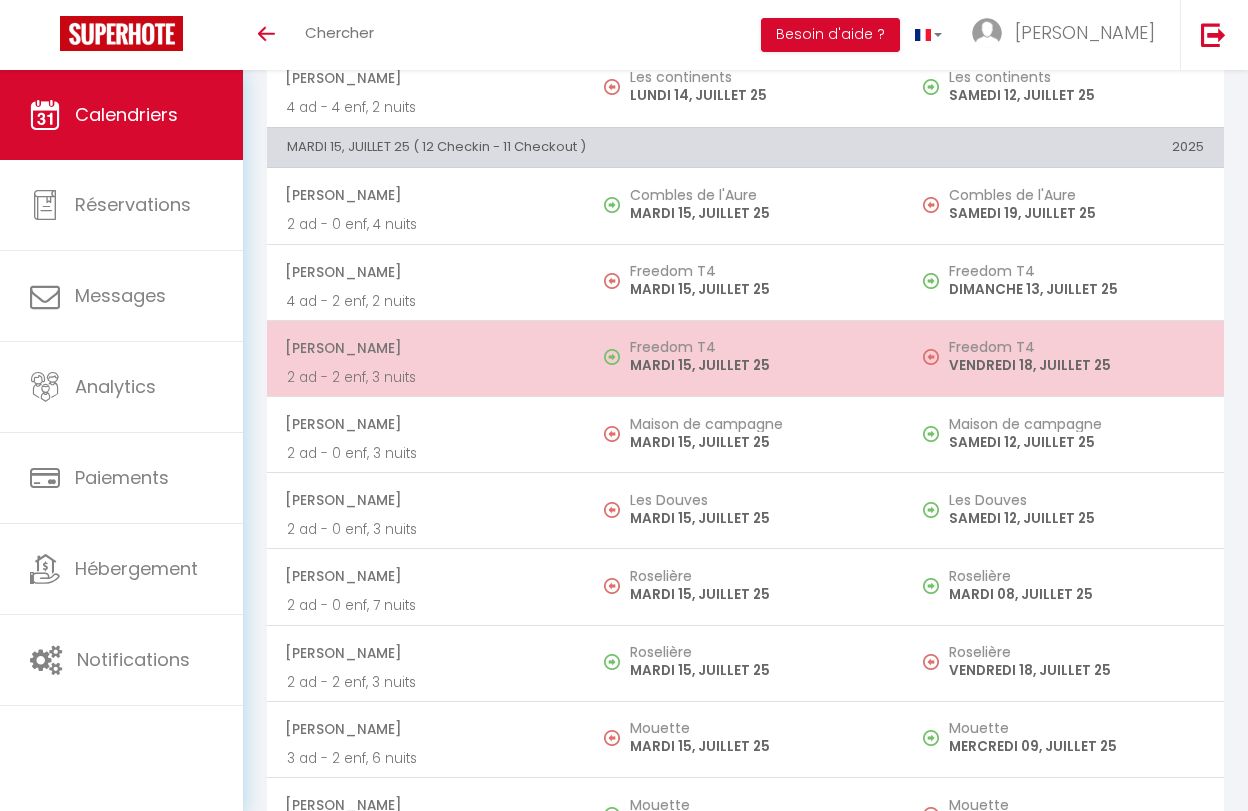 scroll, scrollTop: 2076, scrollLeft: 0, axis: vertical 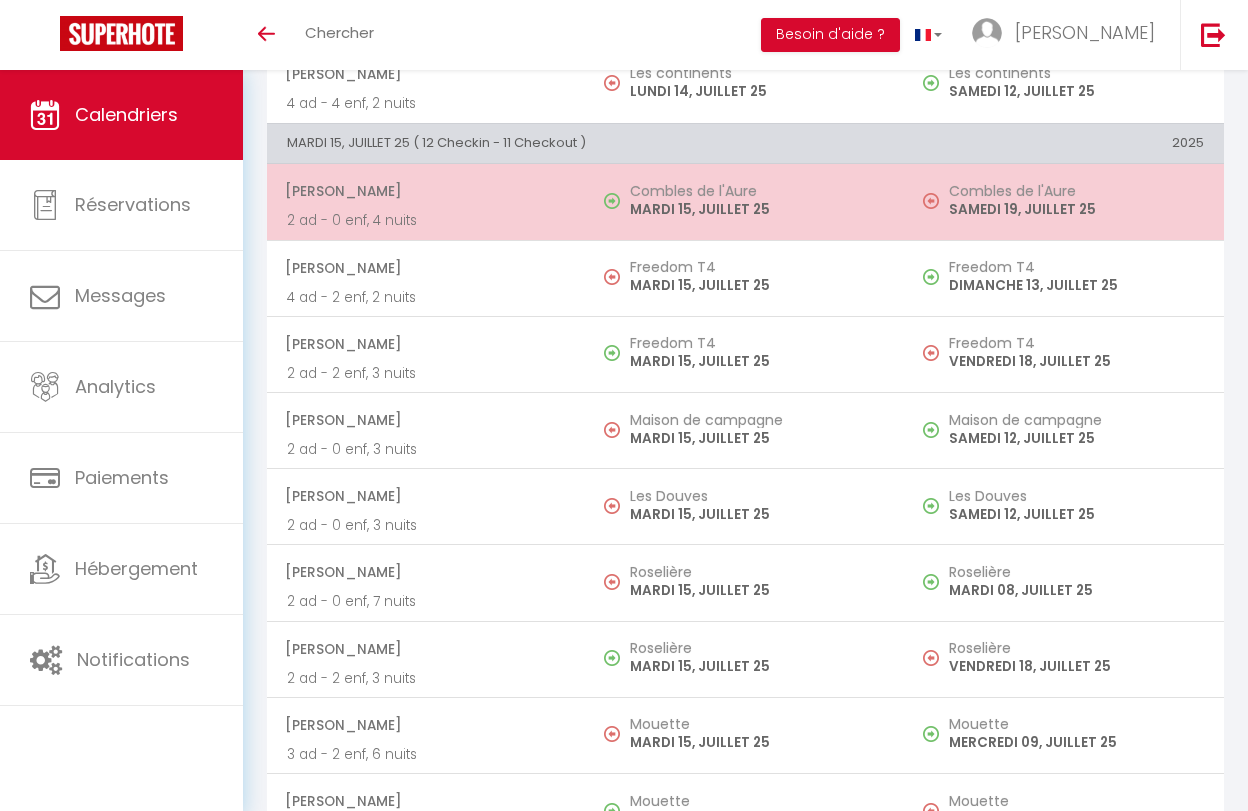 click on "Combles de l'Aure
MARDI 15, JUILLET 25" at bounding box center (745, 202) 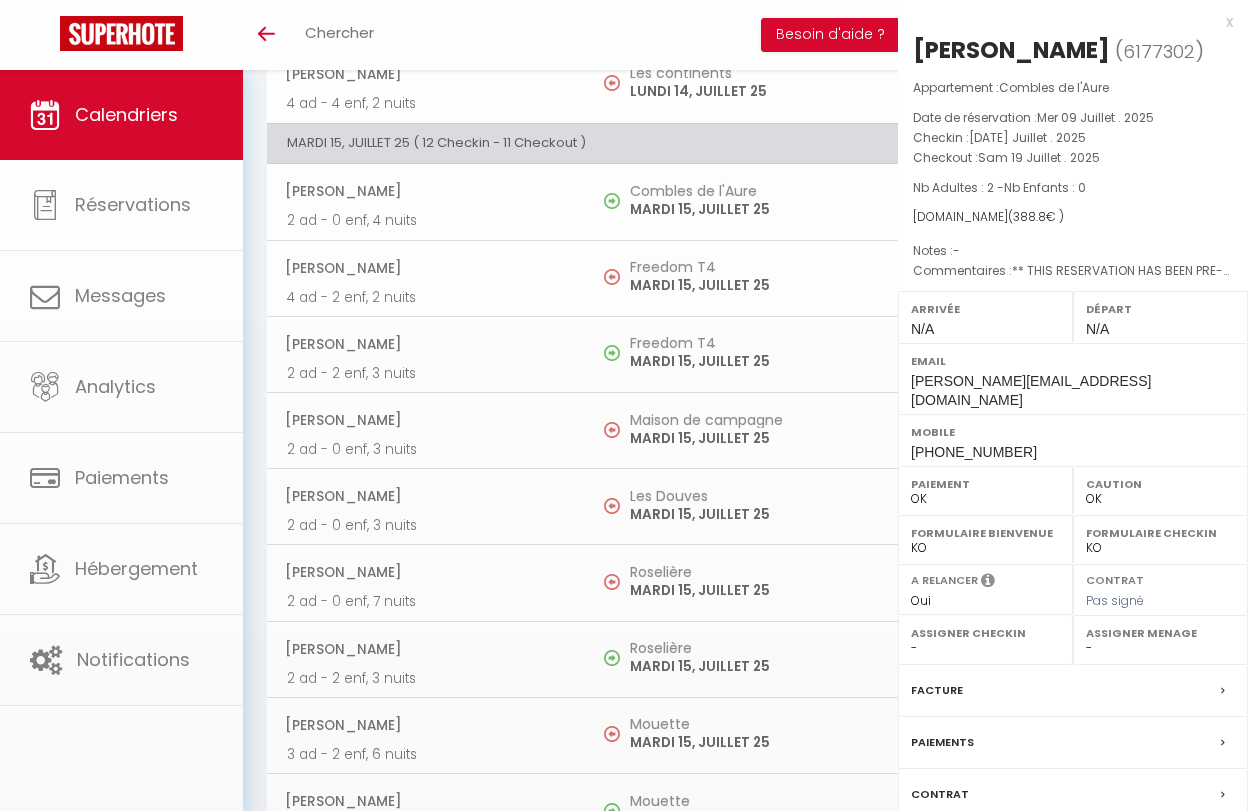 select on "KO" 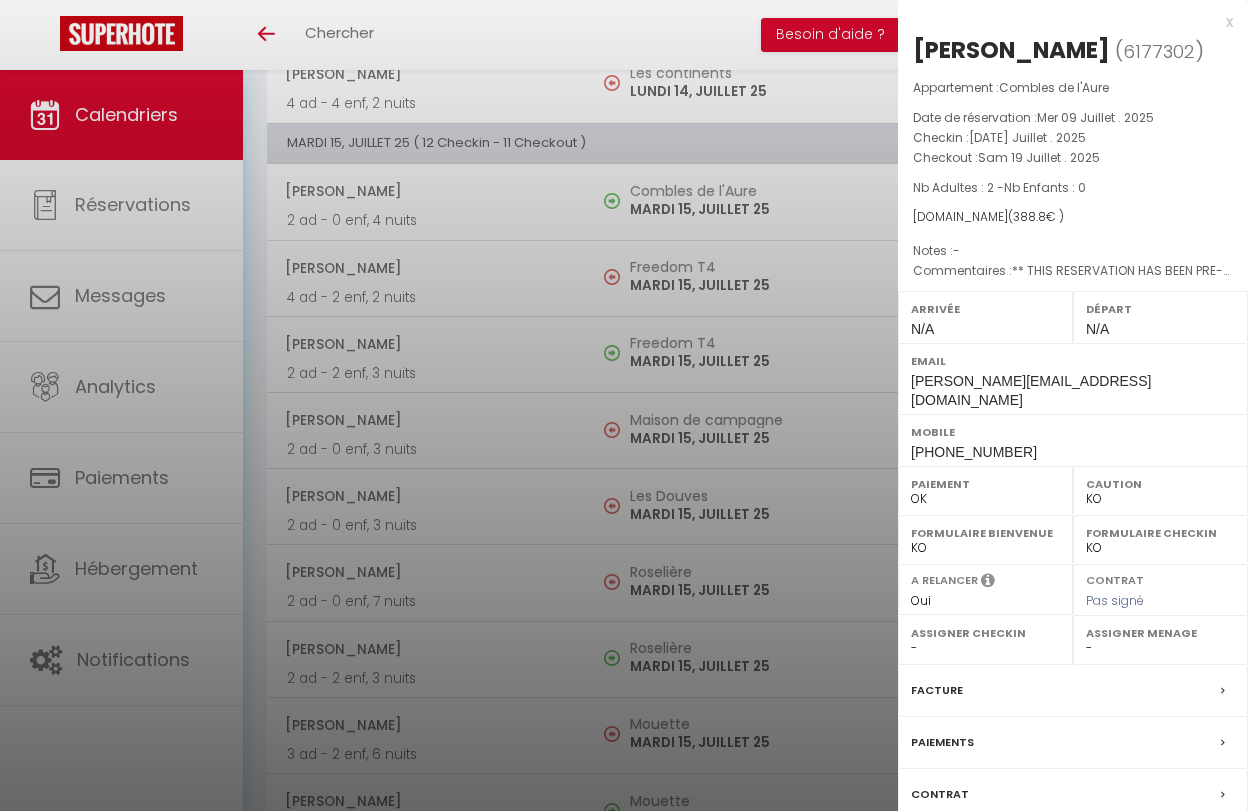 click at bounding box center [624, 405] 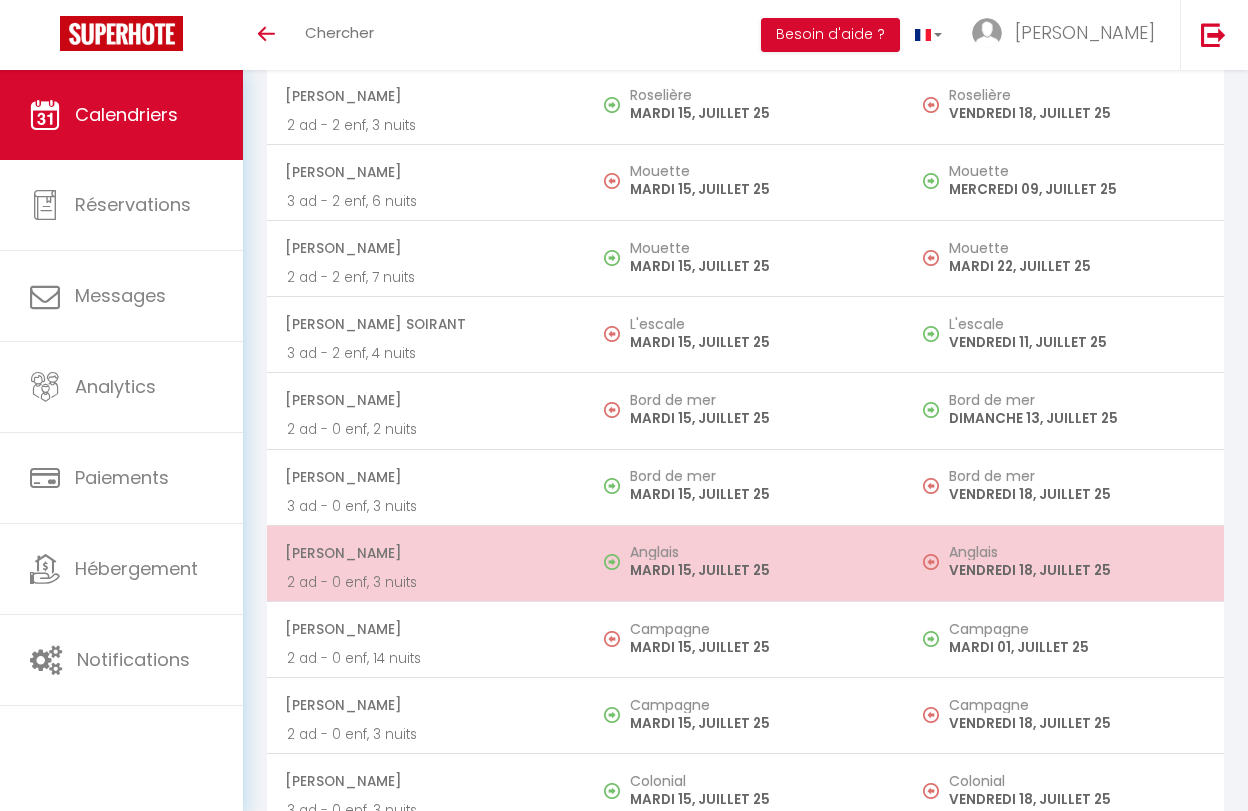 scroll, scrollTop: 2631, scrollLeft: 0, axis: vertical 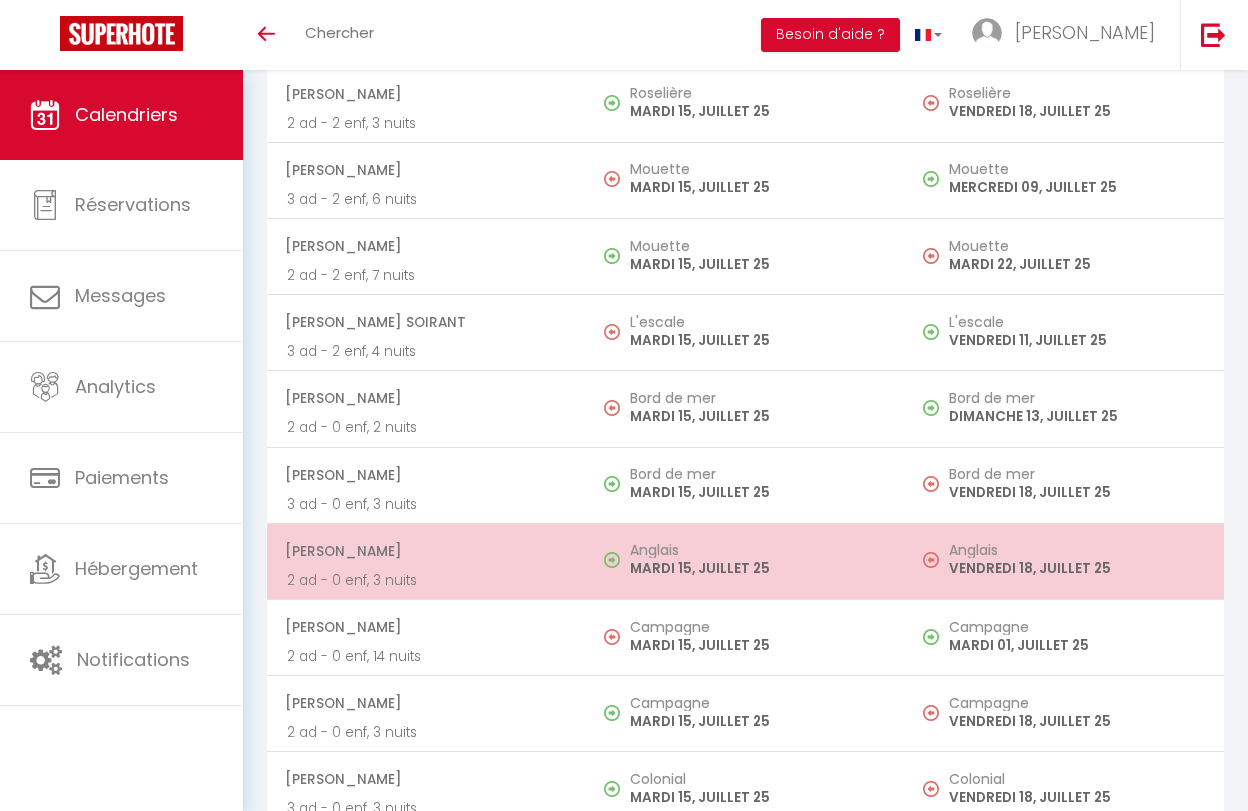 click on "[PERSON_NAME]" at bounding box center [425, 551] 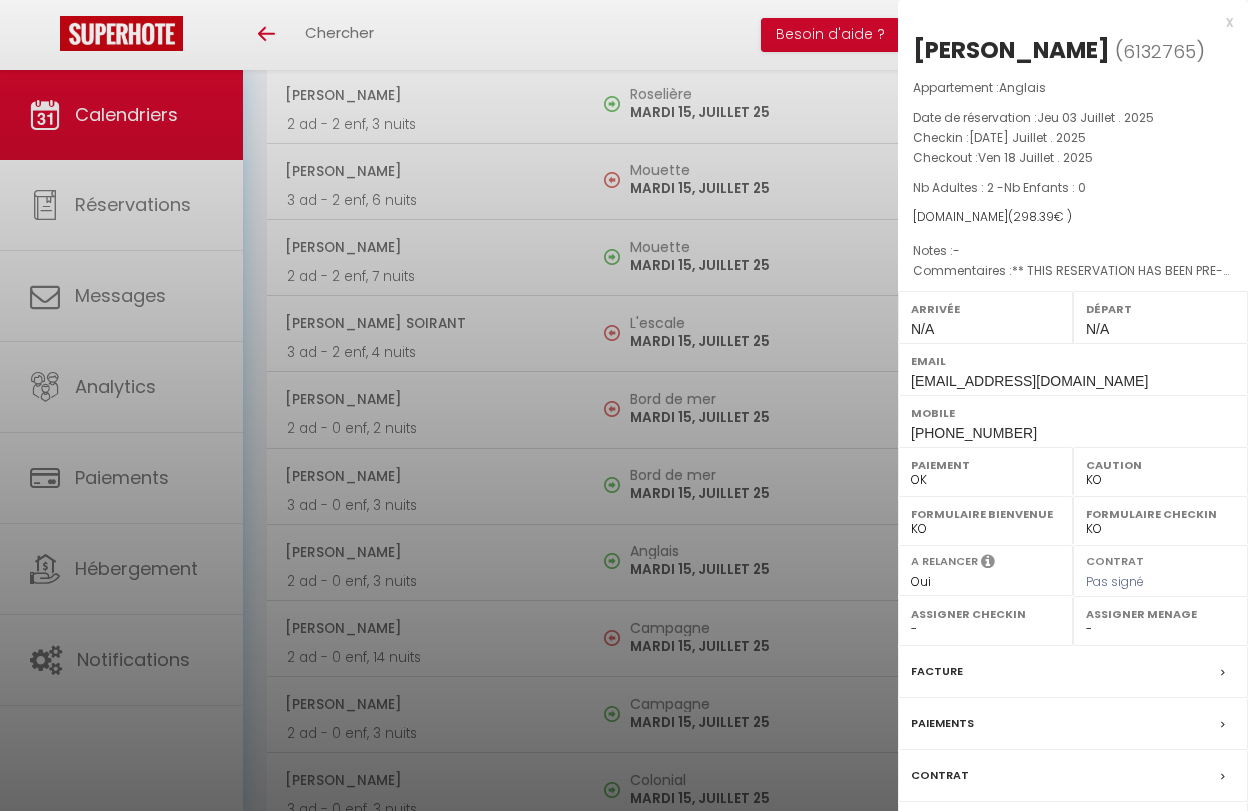 scroll, scrollTop: 2600, scrollLeft: 0, axis: vertical 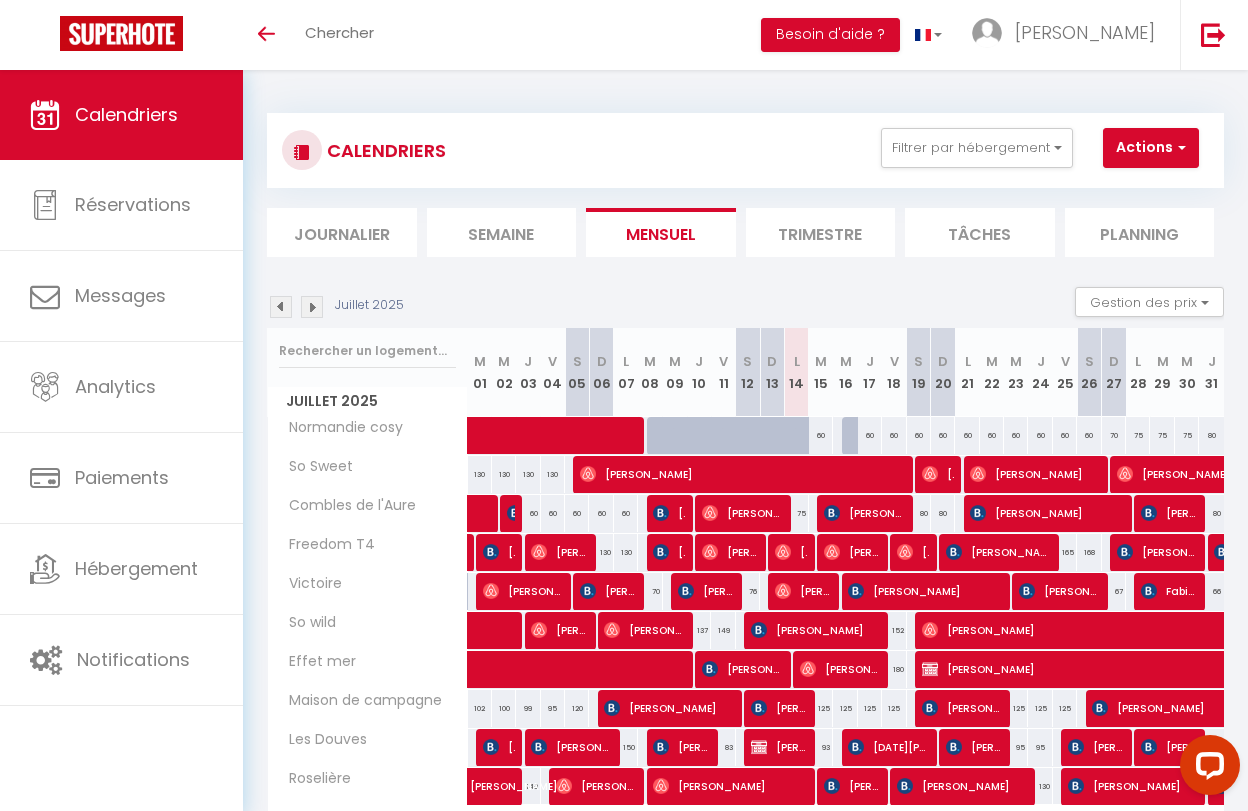click on "Semaine" at bounding box center [502, 232] 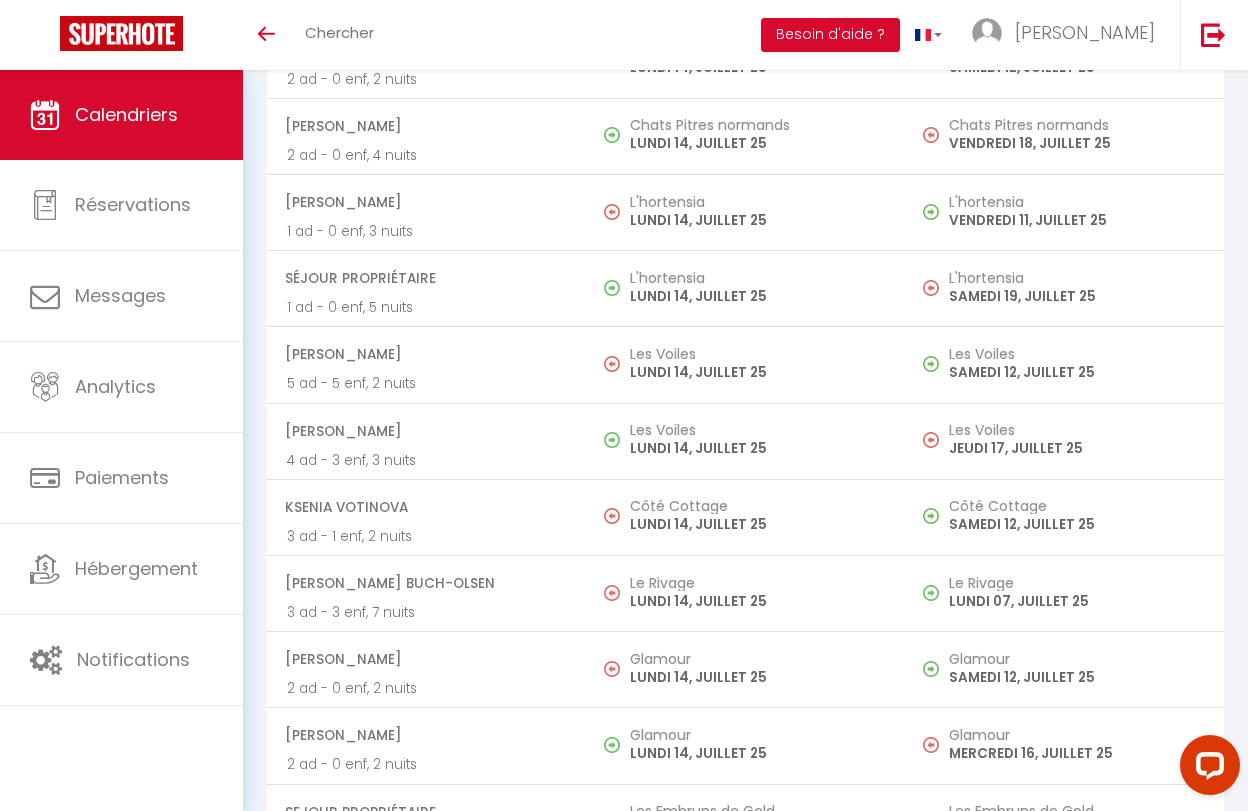 scroll, scrollTop: 0, scrollLeft: 0, axis: both 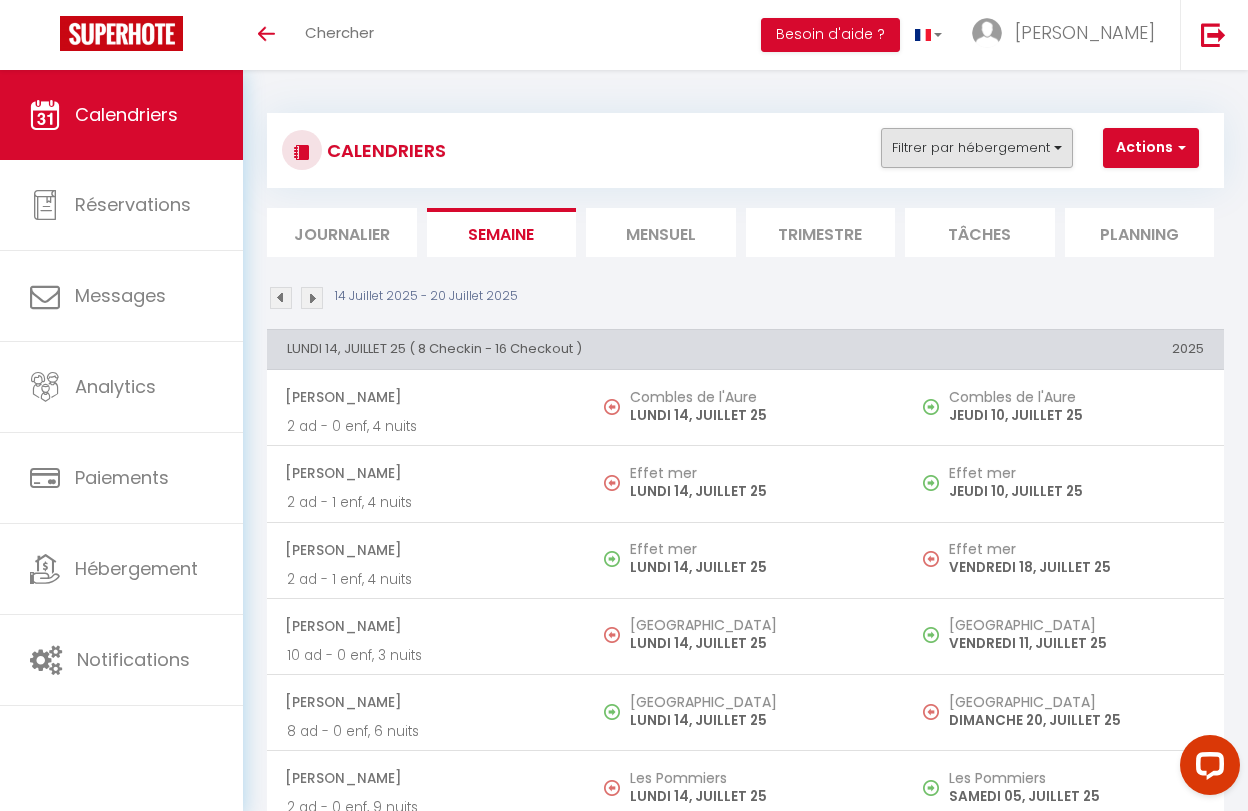 click on "Filtrer par hébergement" at bounding box center (977, 148) 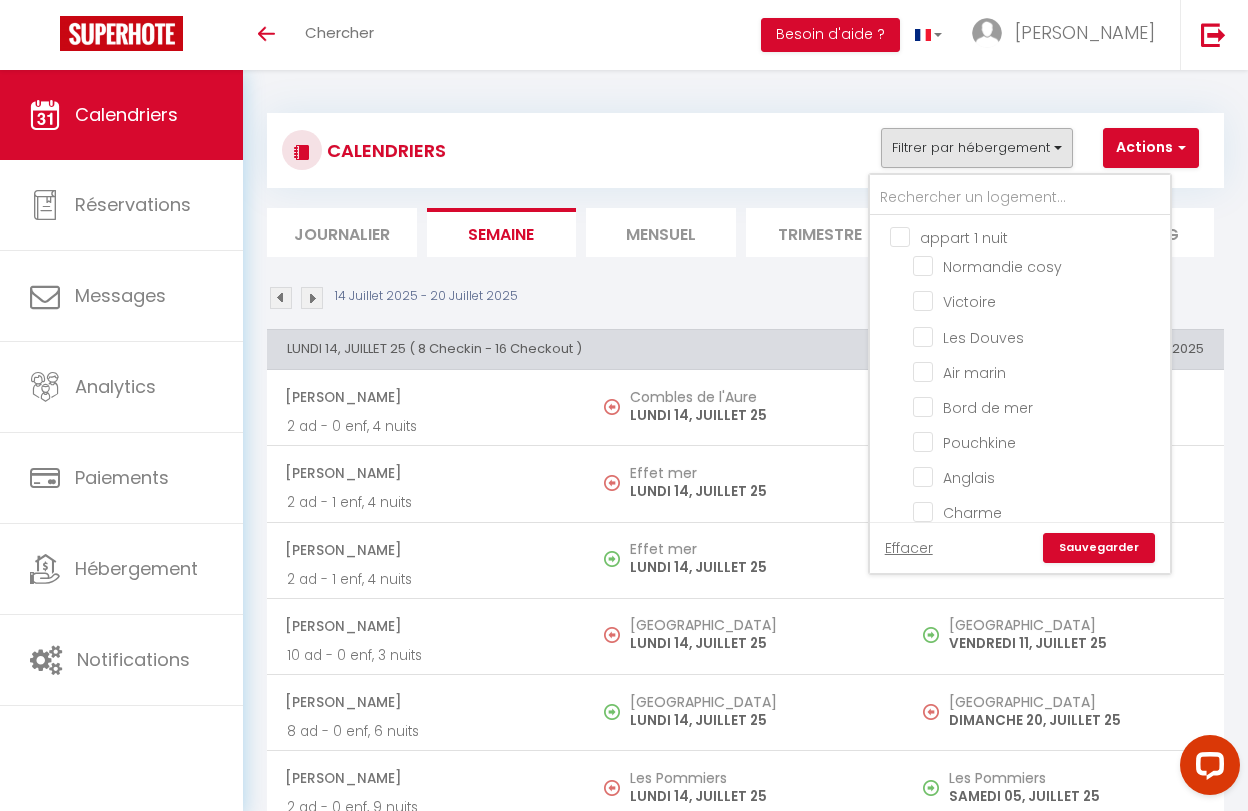 click on "Filtrer par hébergement" at bounding box center [977, 148] 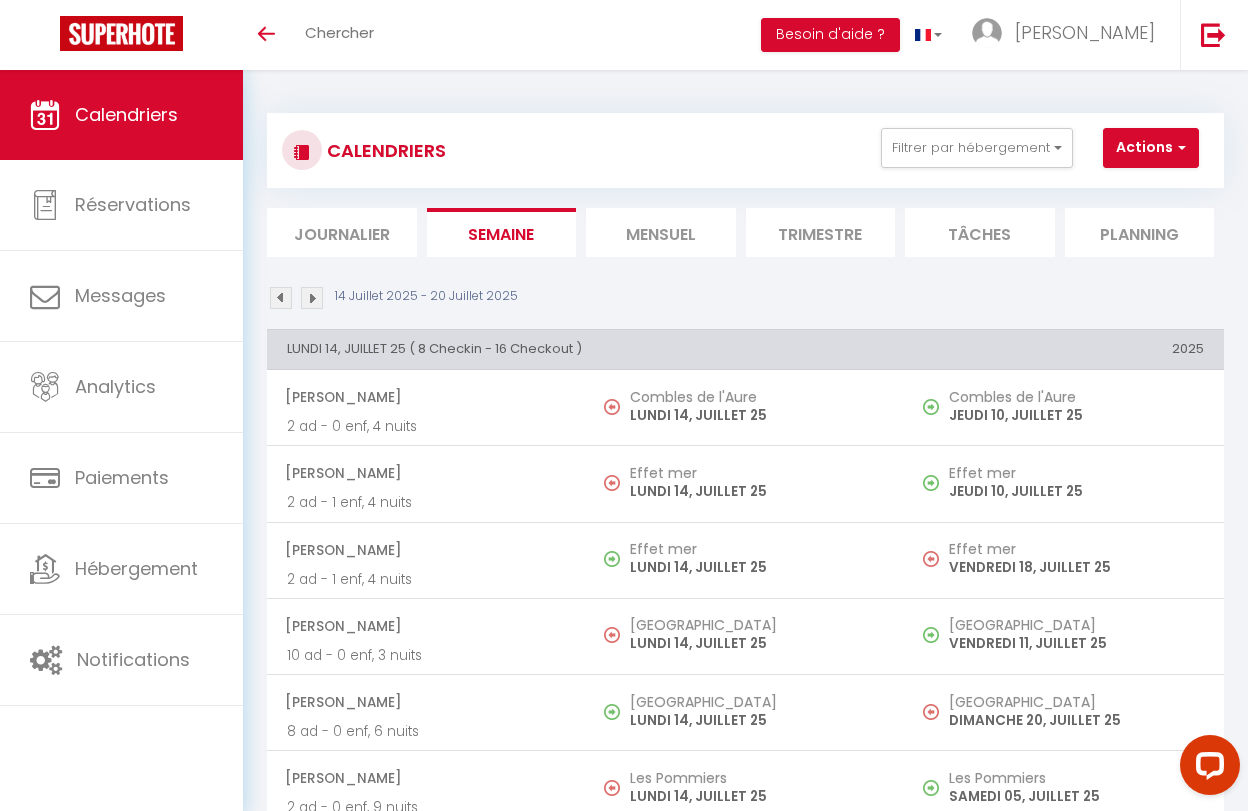 click on "Actions" at bounding box center [1151, 148] 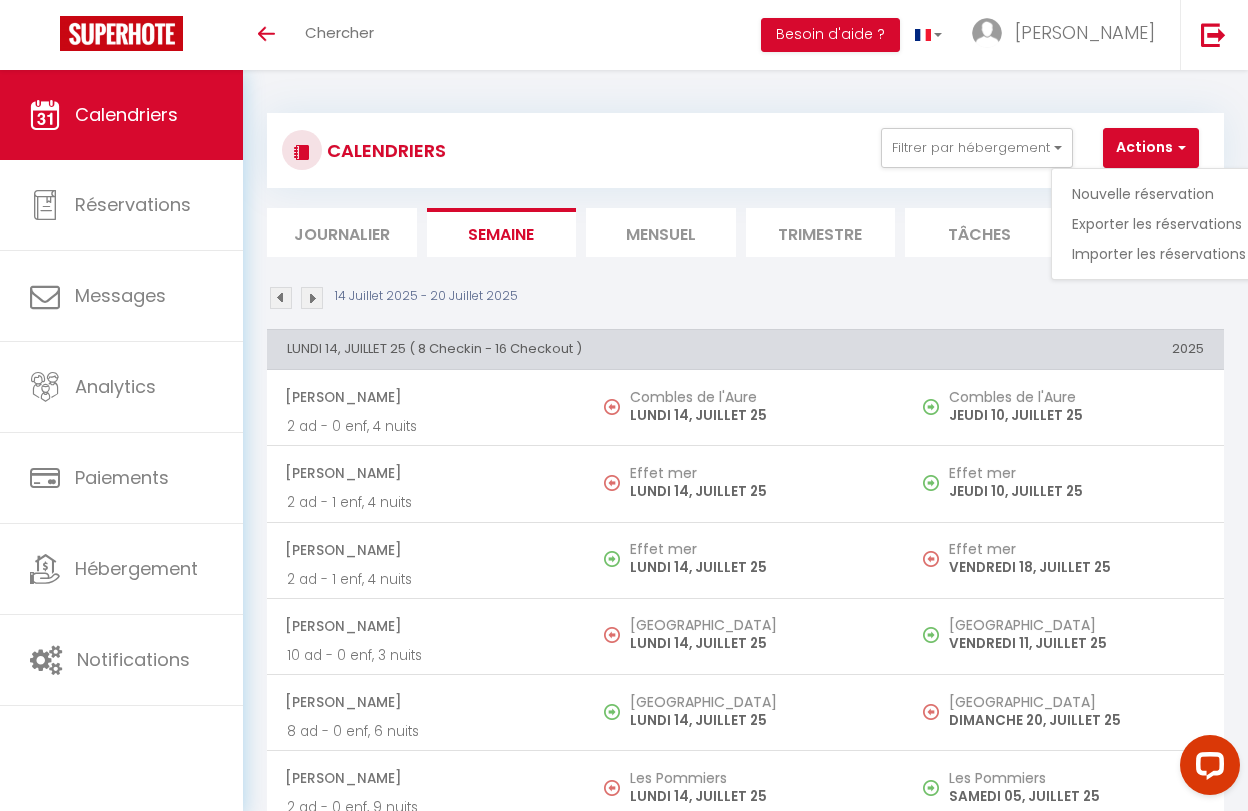 click on "CALENDRIERS
Filtrer par hébergement
appart 1 nuit       Normandie cosy     Victoire     Les Douves     Air marin     Bord de mer     Pouchkine     Anglais     Charme     Industriel     Campagne     Colonial     Deauville     [GEOGRAPHIC_DATA]     Nid de Pie     Chats Pitres normands     Champ de blé     L'hortensia     malapel       Bord de mer     Pouchkine     Anglais     Charme     Industriel     Campagne     Colonial     Deauville     Anglais/ deauville · deux appartements communiquants     Tous conciergerie       Côté Cottage     Normandie cosy     So Sweet     Combles de l'Aure     Freedom T4     Victoire     So wild     Maison de campagne     Les Douves     Roselière     Ancre d'[GEOGRAPHIC_DATA]     [GEOGRAPHIC_DATA]     So Art     Brise marine     Mouette     Air marin     L'escale     Sables d'or     Bord de mer     Pouchkine     Anglais     Charme     Industriel     Campagne     Colonial     Deauville     [GEOGRAPHIC_DATA]     Fromagerie     [GEOGRAPHIC_DATA]" at bounding box center (745, 4928) 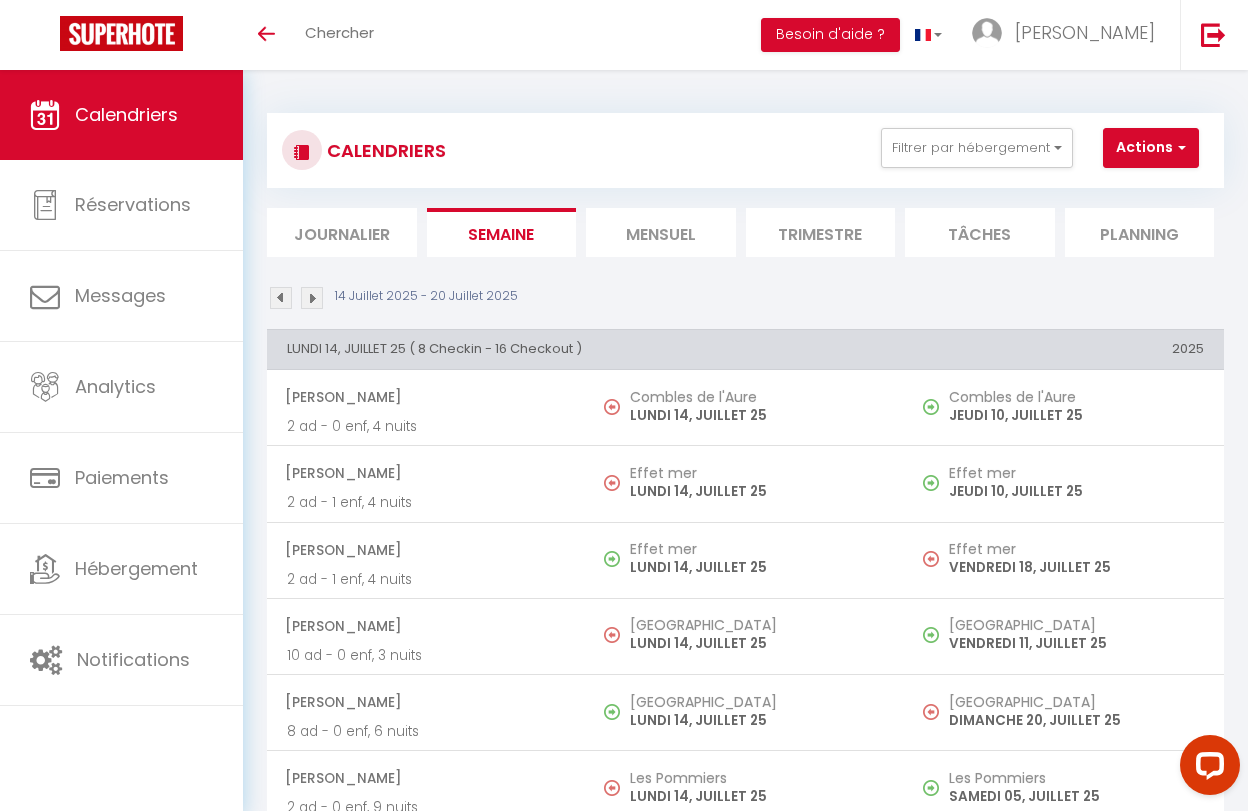 click on "14 Juillet 2025 - 20 Juillet 2025" at bounding box center [745, 301] 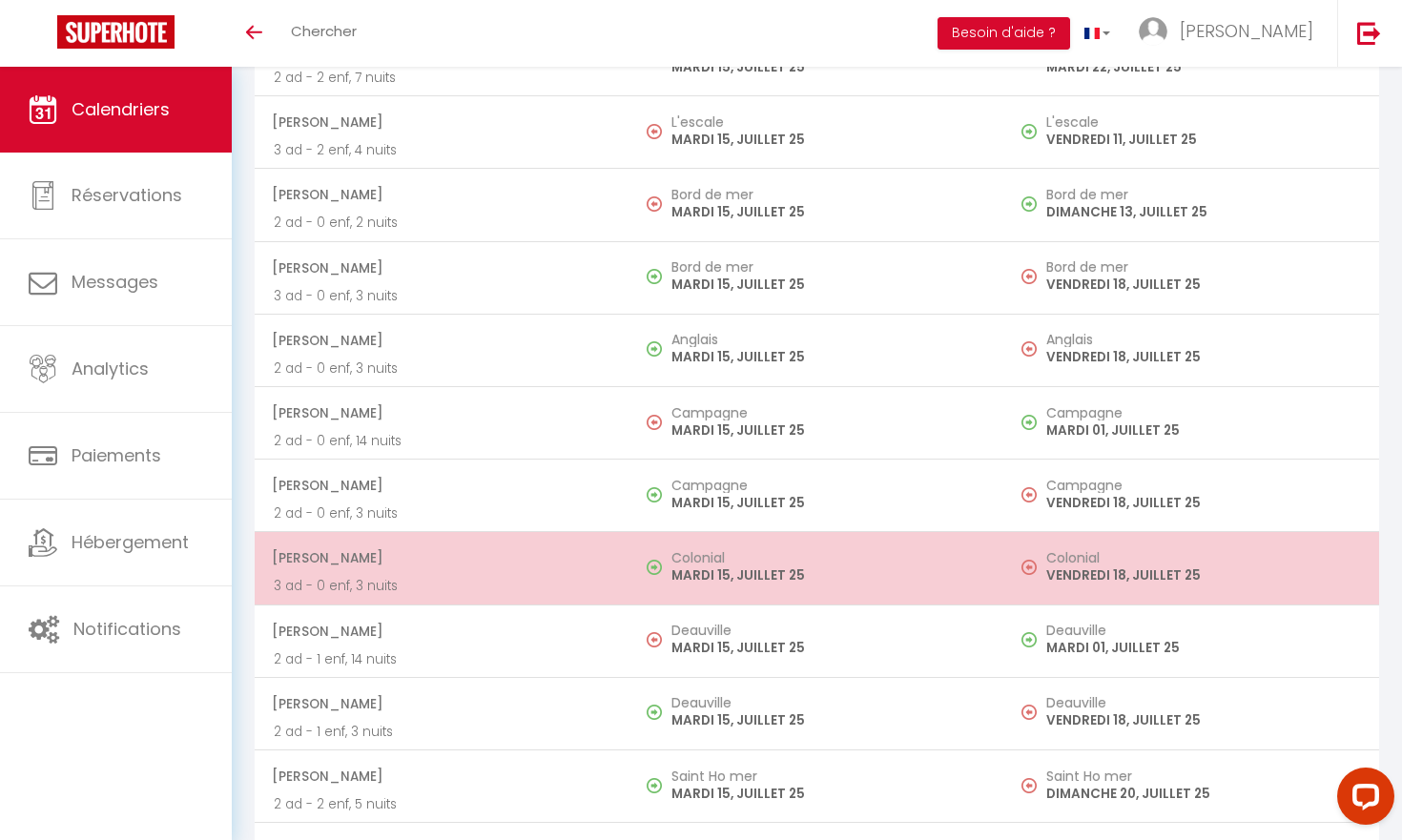 scroll, scrollTop: 2695, scrollLeft: 0, axis: vertical 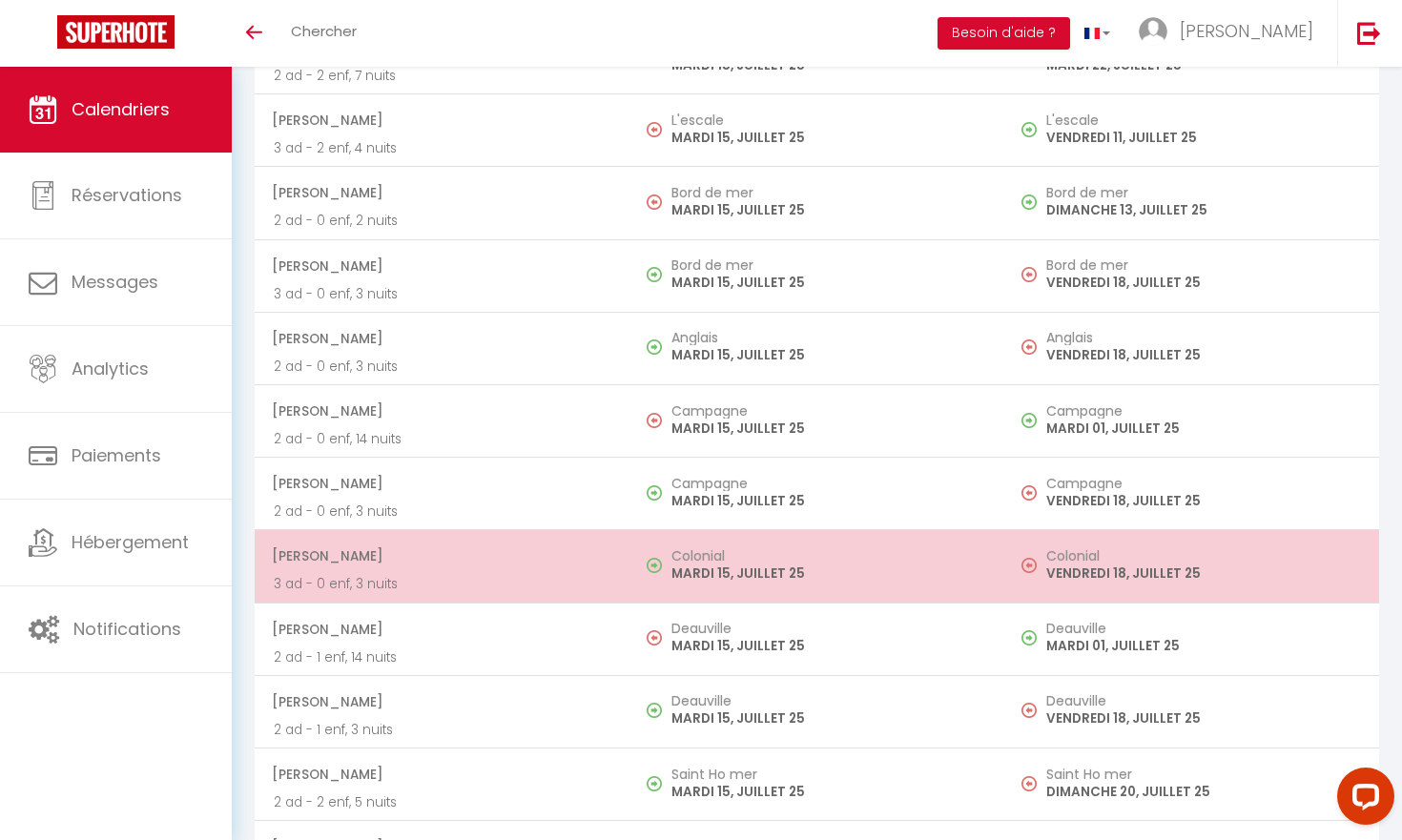 click on "MARDI 15, JUILLET 25" at bounding box center (828, 573) 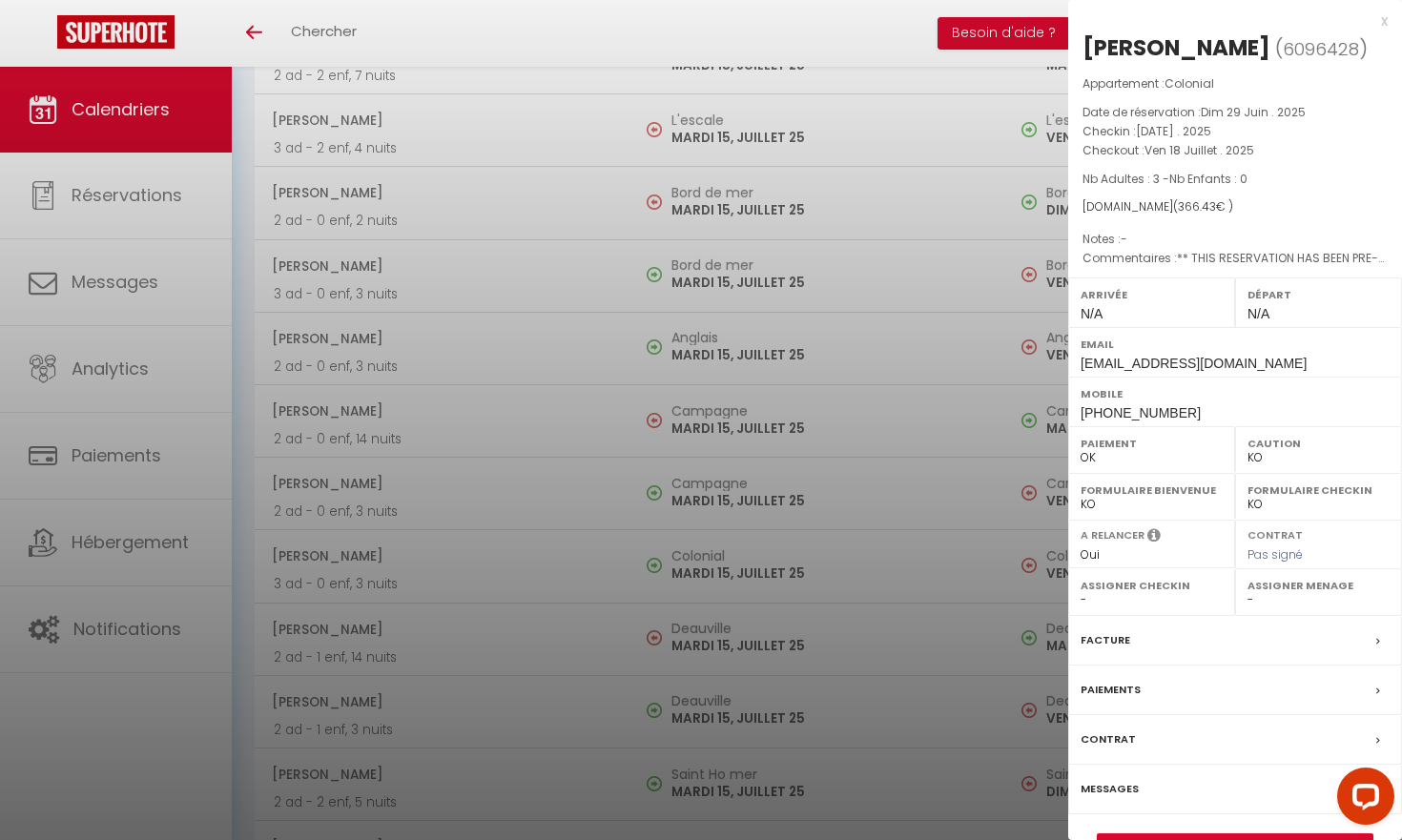 click at bounding box center (701, 420) 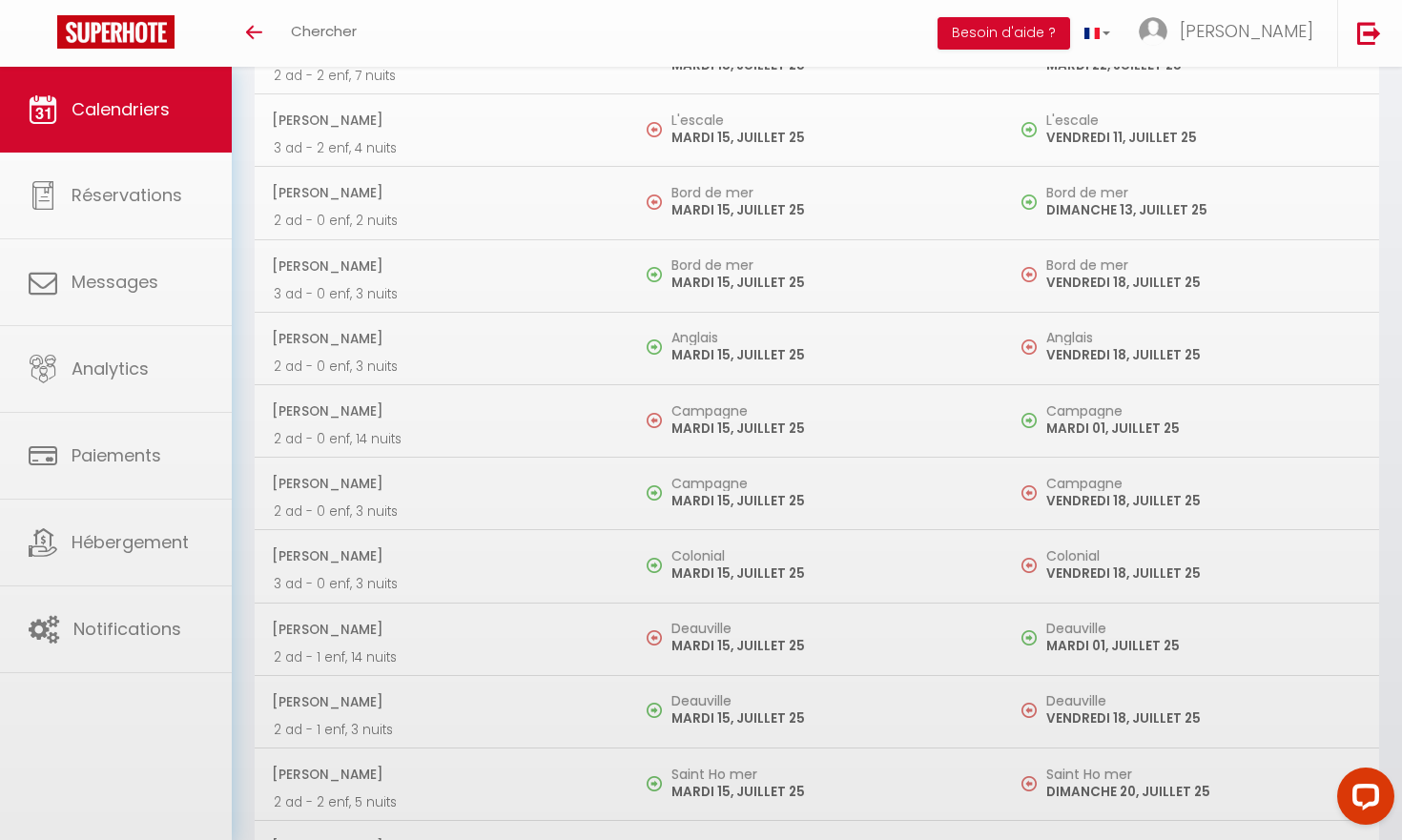 click on "Coaching SuperHote ce soir à 18h00, pour participer:  [URL][DOMAIN_NAME][SECURITY_DATA]   ×     Toggle navigation       Toggle Search     Toggle menubar     Chercher   BUTTON
Besoin d'aide ?
[PERSON_NAME]   Paramètres        Équipe     Résultat de la recherche   Aucun résultat     Calendriers     Réservations     Messages     Analytics      Paiements     Hébergement     Notifications                 Résultat de la recherche   Id   Appart   Voyageur    Checkin   Checkout   Nuits   Pers.   Plateforme   Statut     Résultat de la recherche   Aucun résultat           CALENDRIERS
Filtrer par hébergement
appart 1 nuit       Normandie cosy     Victoire     Les Douves     Air marin     Bord de mer     Pouchkine     Anglais     Charme     Industriel     Campagne     Colonial     Deauville     [GEOGRAPHIC_DATA]     Nid de Pie     Chats Pitres normands     Champ de blé" at bounding box center (701, 2003) 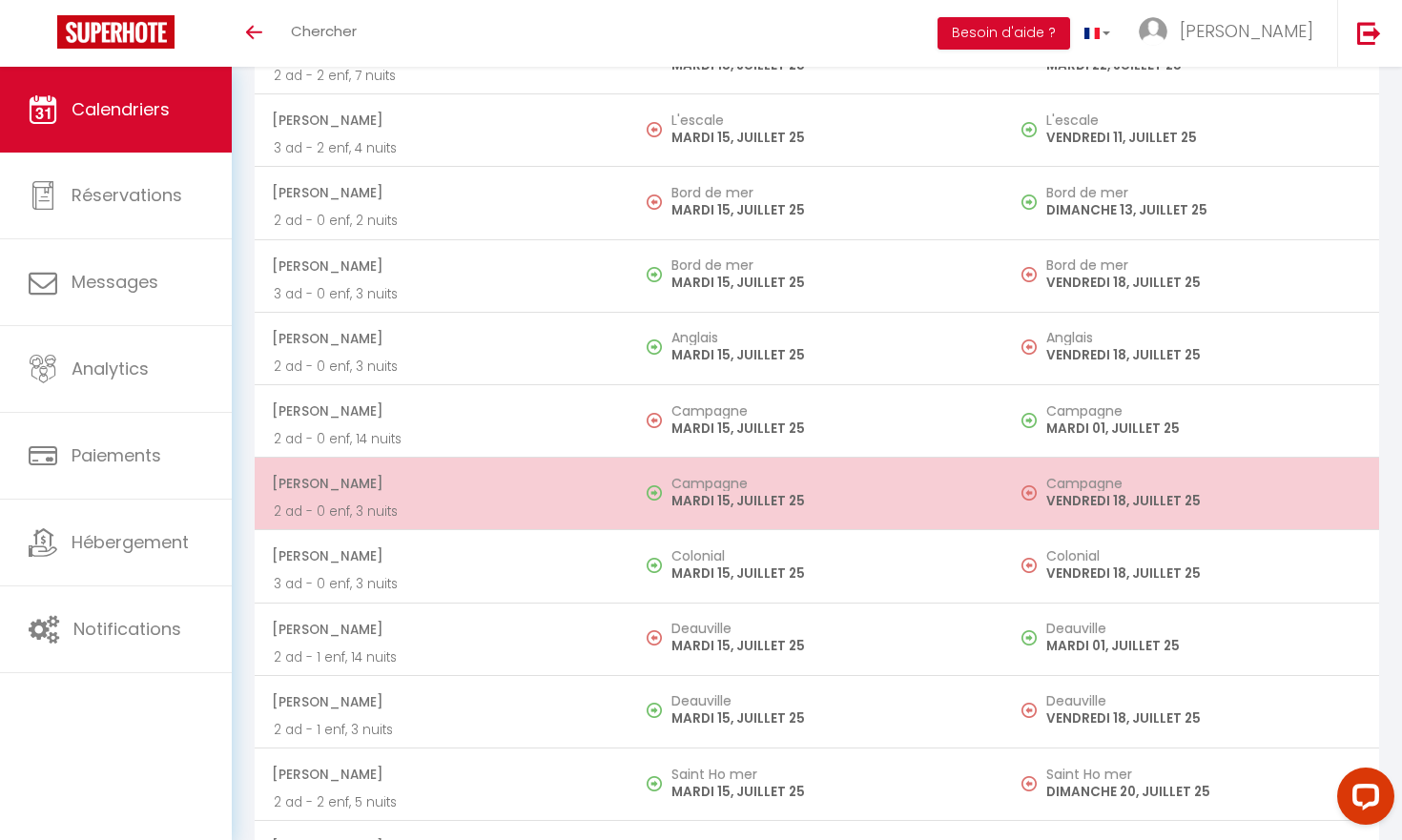 click on "MARDI 15, JUILLET 25" at bounding box center [828, 501] 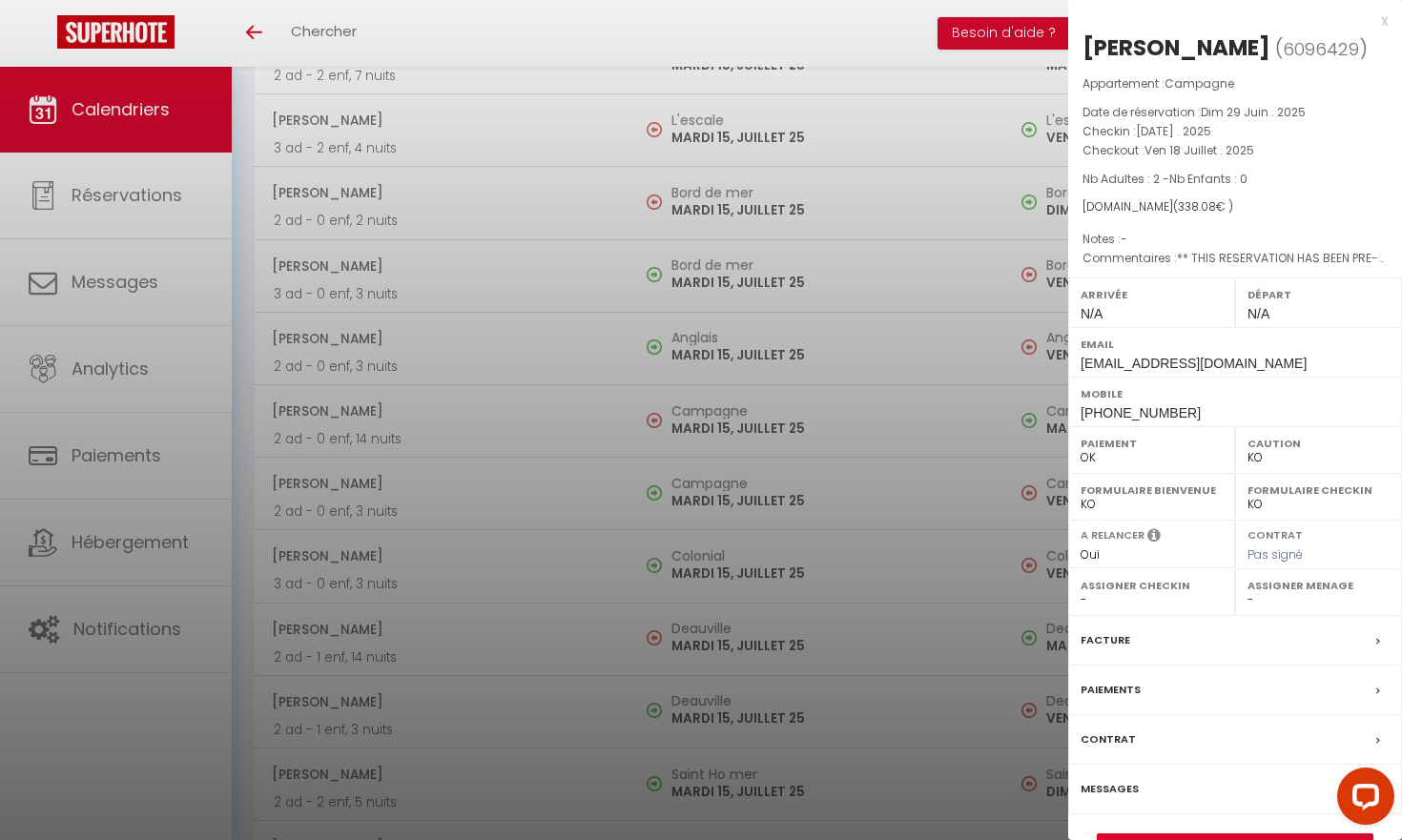 click at bounding box center (701, 420) 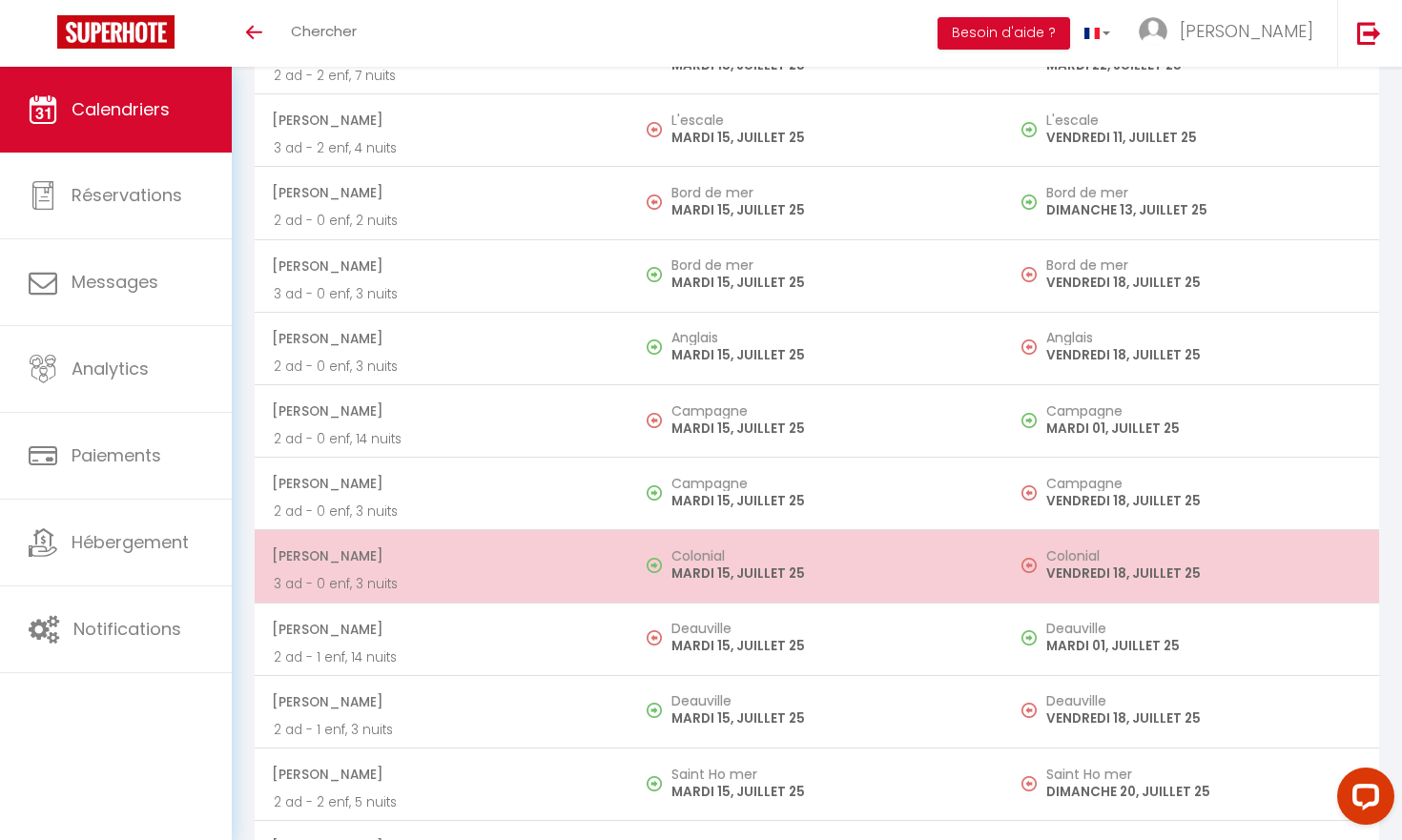 click on "Colonial" at bounding box center (828, 556) 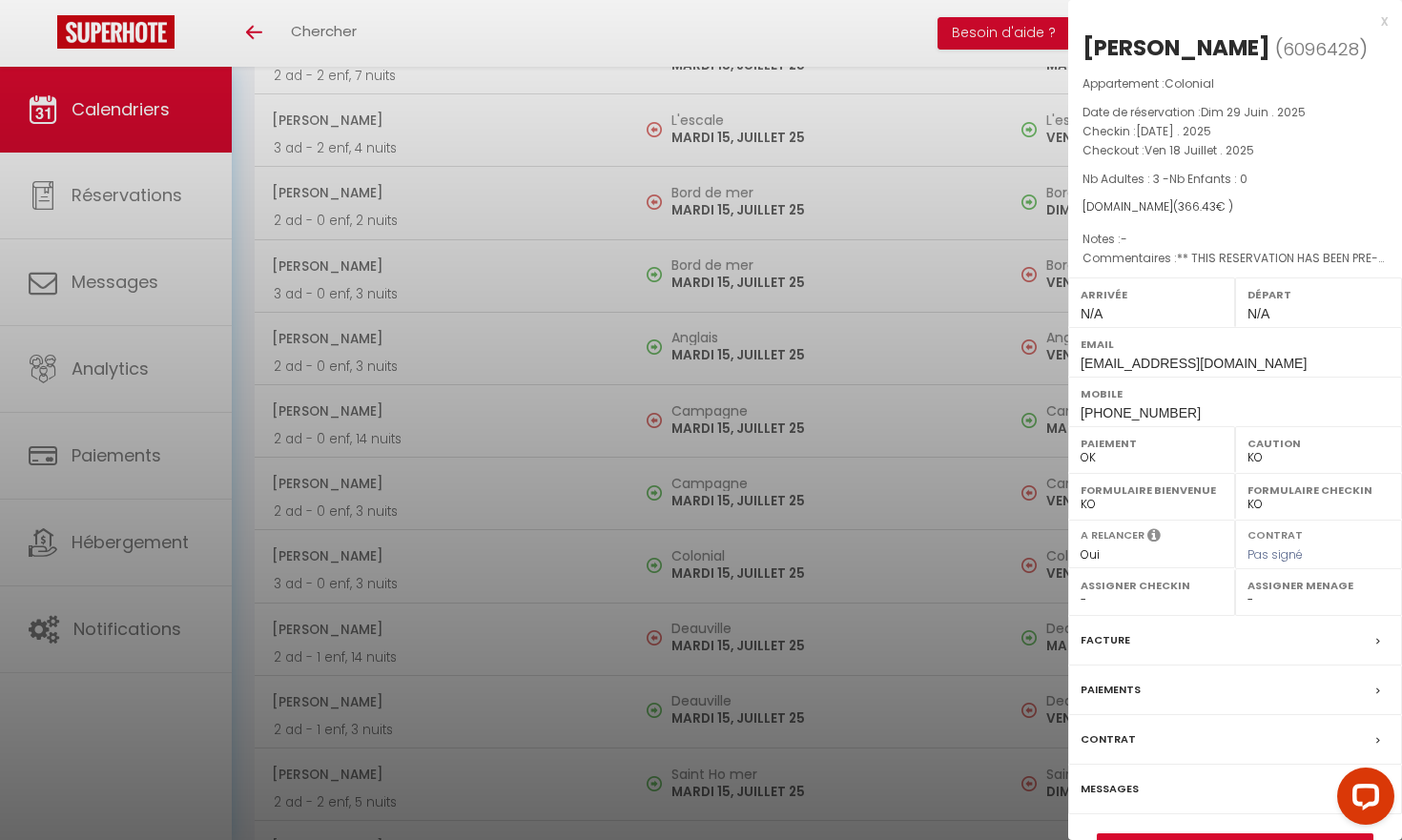 click at bounding box center [701, 420] 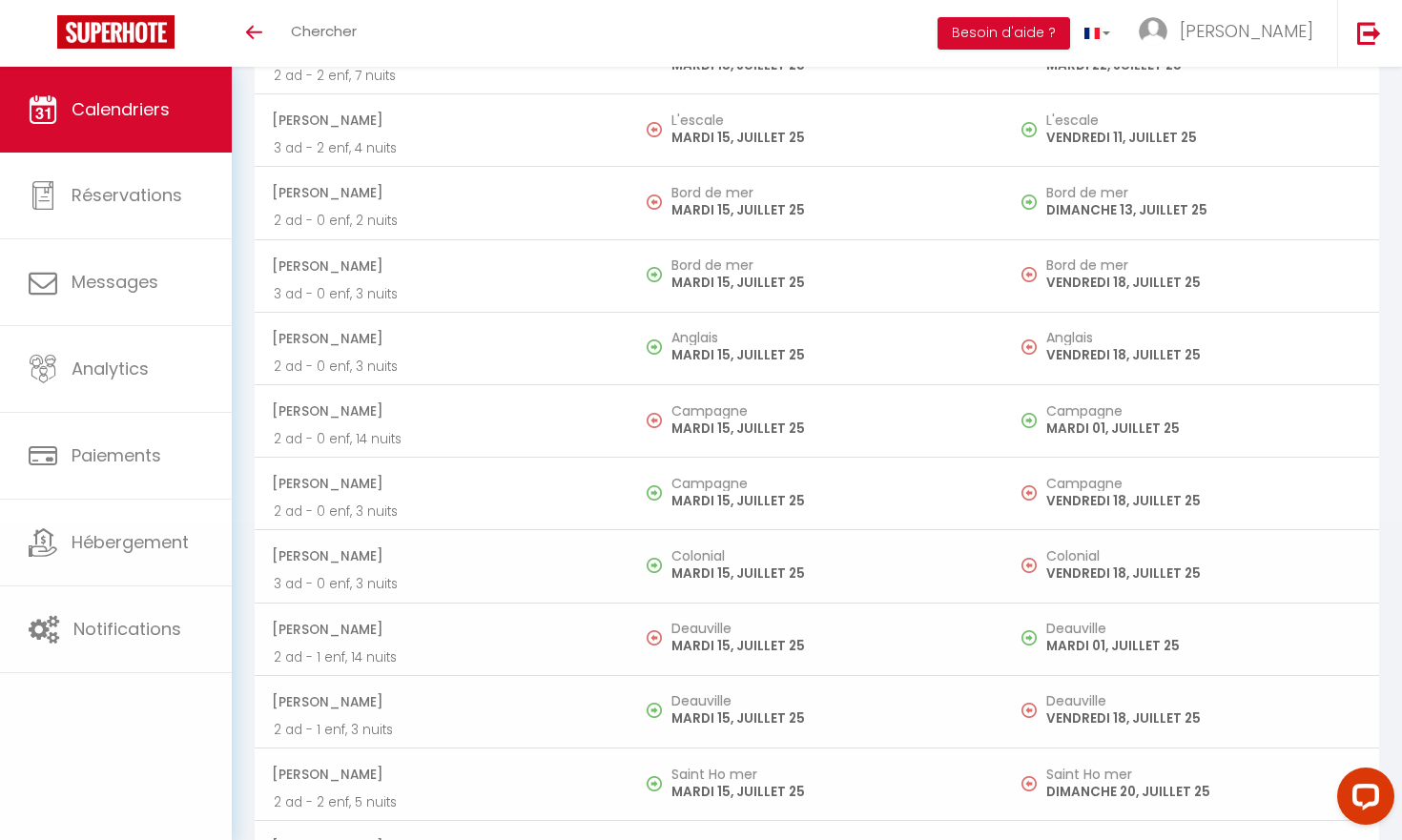 click on "Coaching SuperHote ce soir à 18h00, pour participer:  [URL][DOMAIN_NAME][SECURITY_DATA]   ×     Toggle navigation       Toggle Search     Toggle menubar     Chercher   BUTTON
Besoin d'aide ?
[PERSON_NAME]   Paramètres        Équipe     Résultat de la recherche   Aucun résultat     Calendriers     Réservations     Messages     Analytics      Paiements     Hébergement     Notifications                 Résultat de la recherche   Id   Appart   Voyageur    Checkin   Checkout   Nuits   Pers.   Plateforme   Statut     Résultat de la recherche   Aucun résultat           CALENDRIERS
Filtrer par hébergement
appart 1 nuit       Normandie cosy     Victoire     Les Douves     Air marin     Bord de mer     Pouchkine     Anglais     Charme     Industriel     Campagne     Colonial     Deauville     [GEOGRAPHIC_DATA]     Nid de Pie     Chats Pitres normands     Champ de blé" at bounding box center (701, 2003) 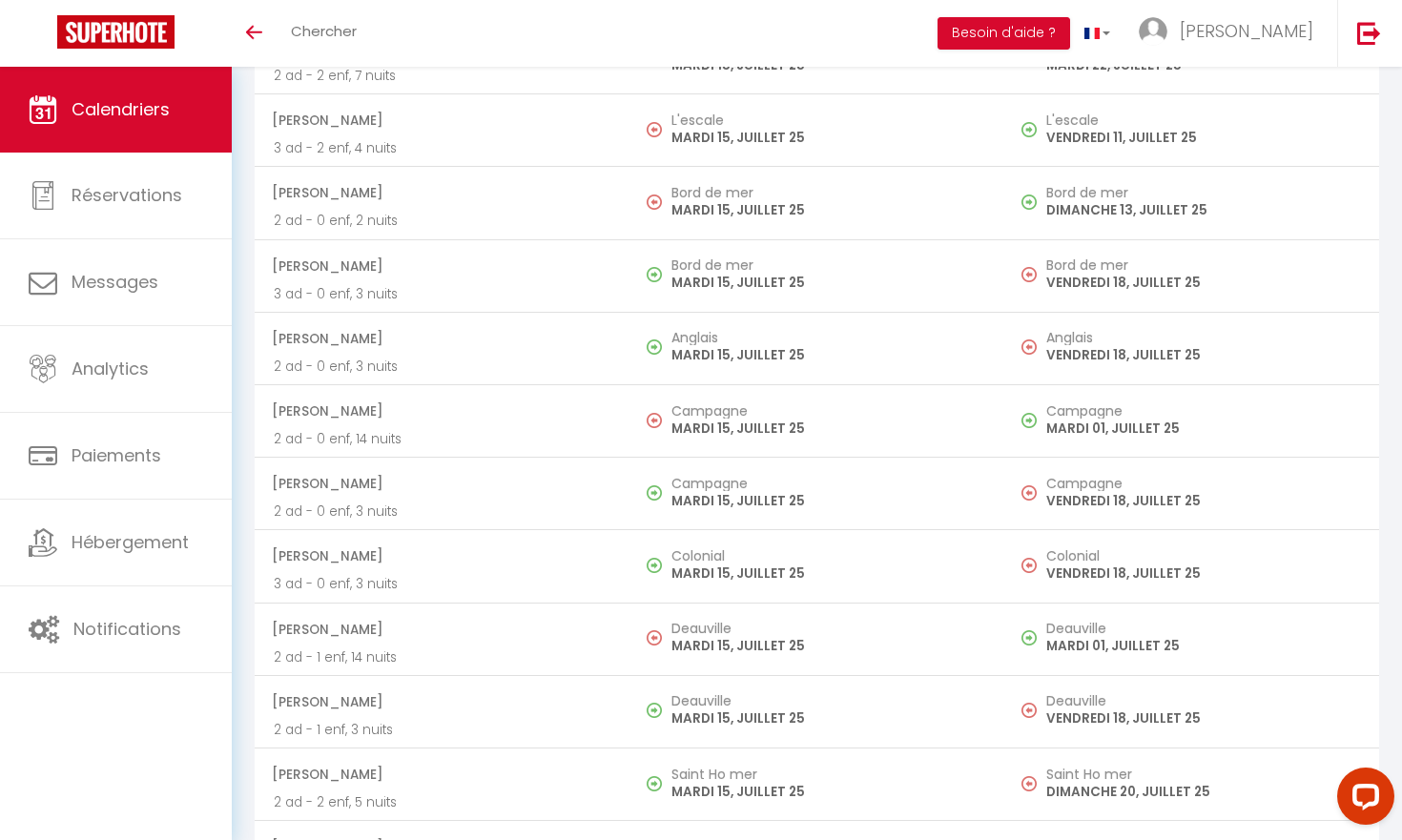 click on "MARDI 15, JUILLET 25" at bounding box center [828, 501] 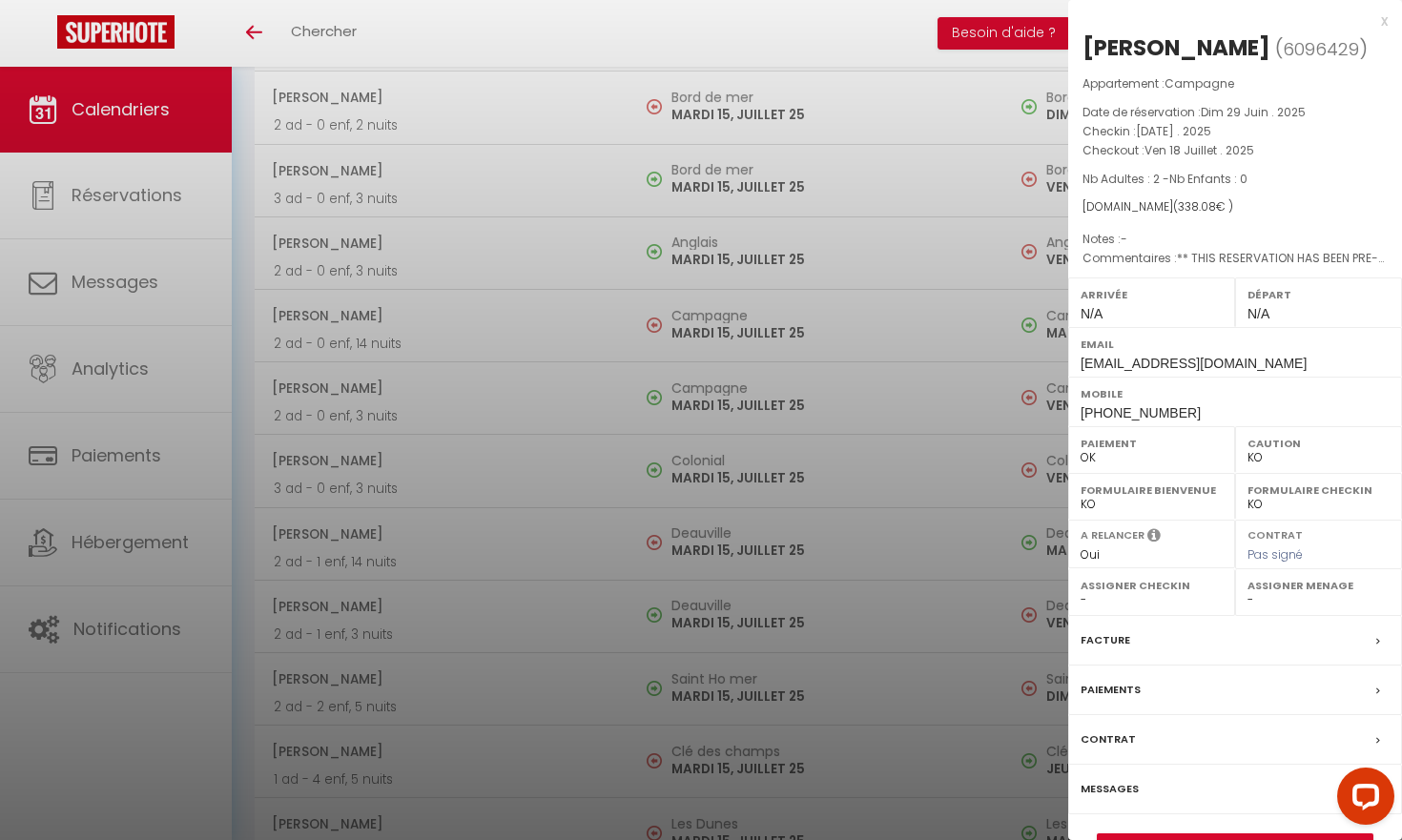 scroll, scrollTop: 2781, scrollLeft: 0, axis: vertical 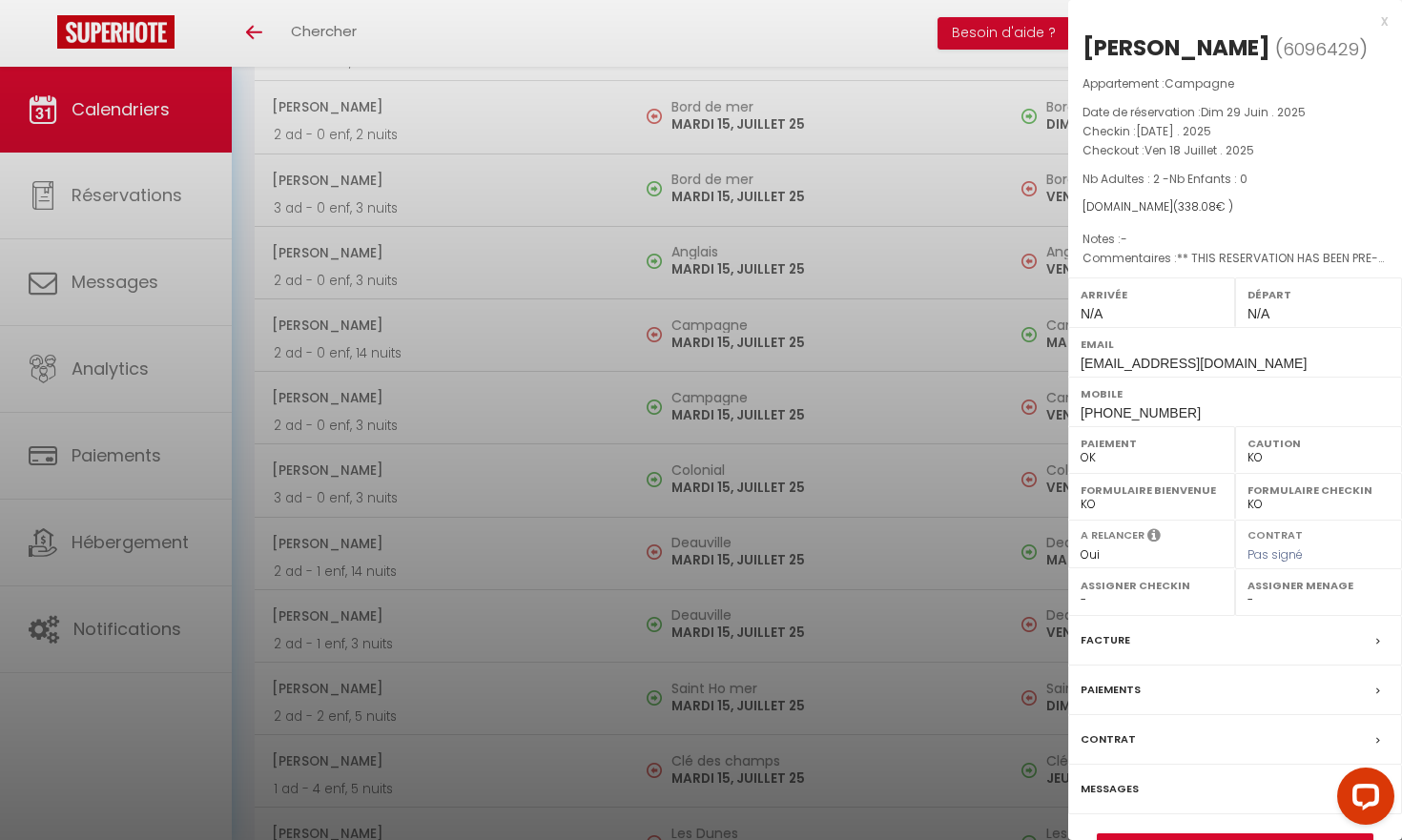 click on "Messages" at bounding box center (1109, 789) 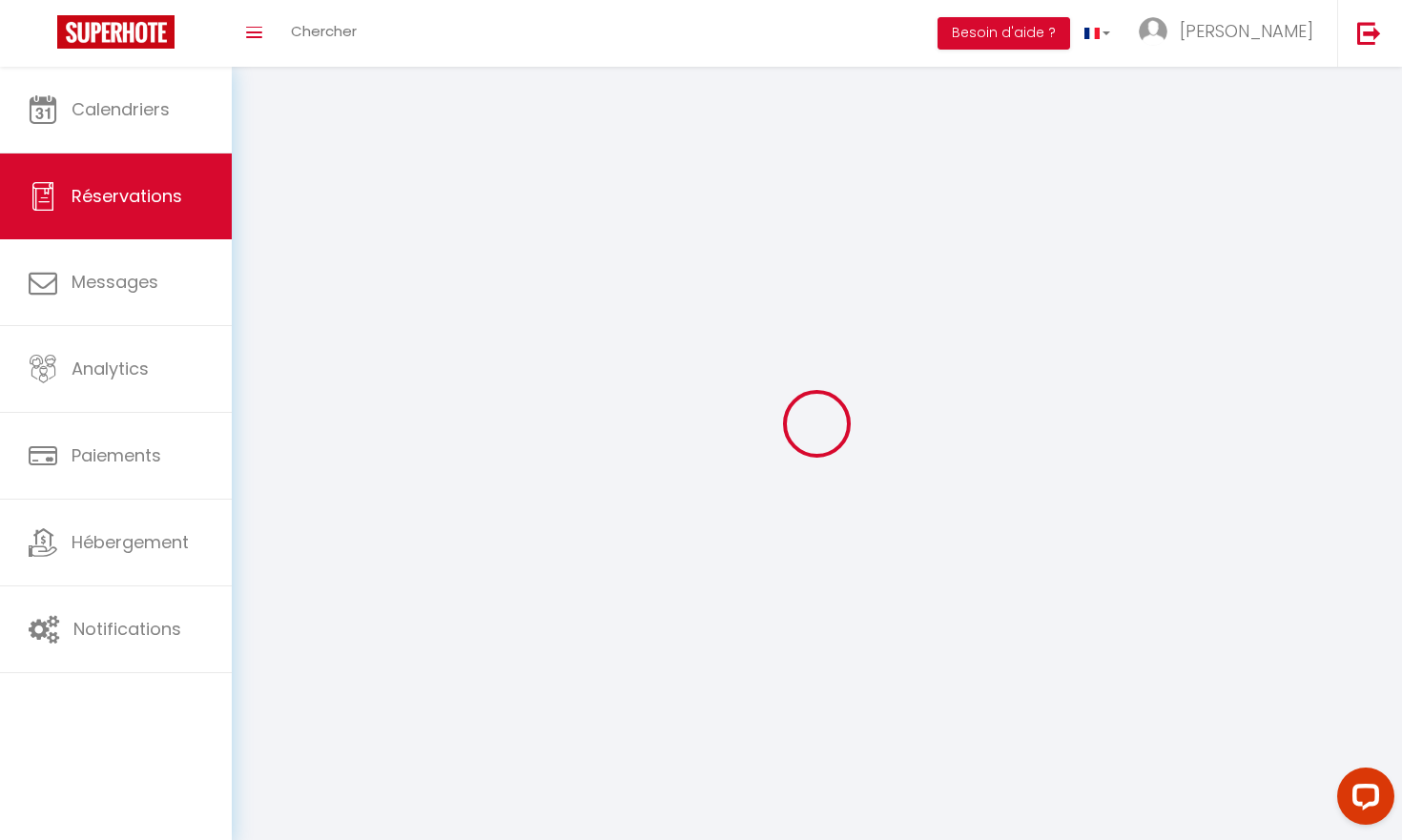 select 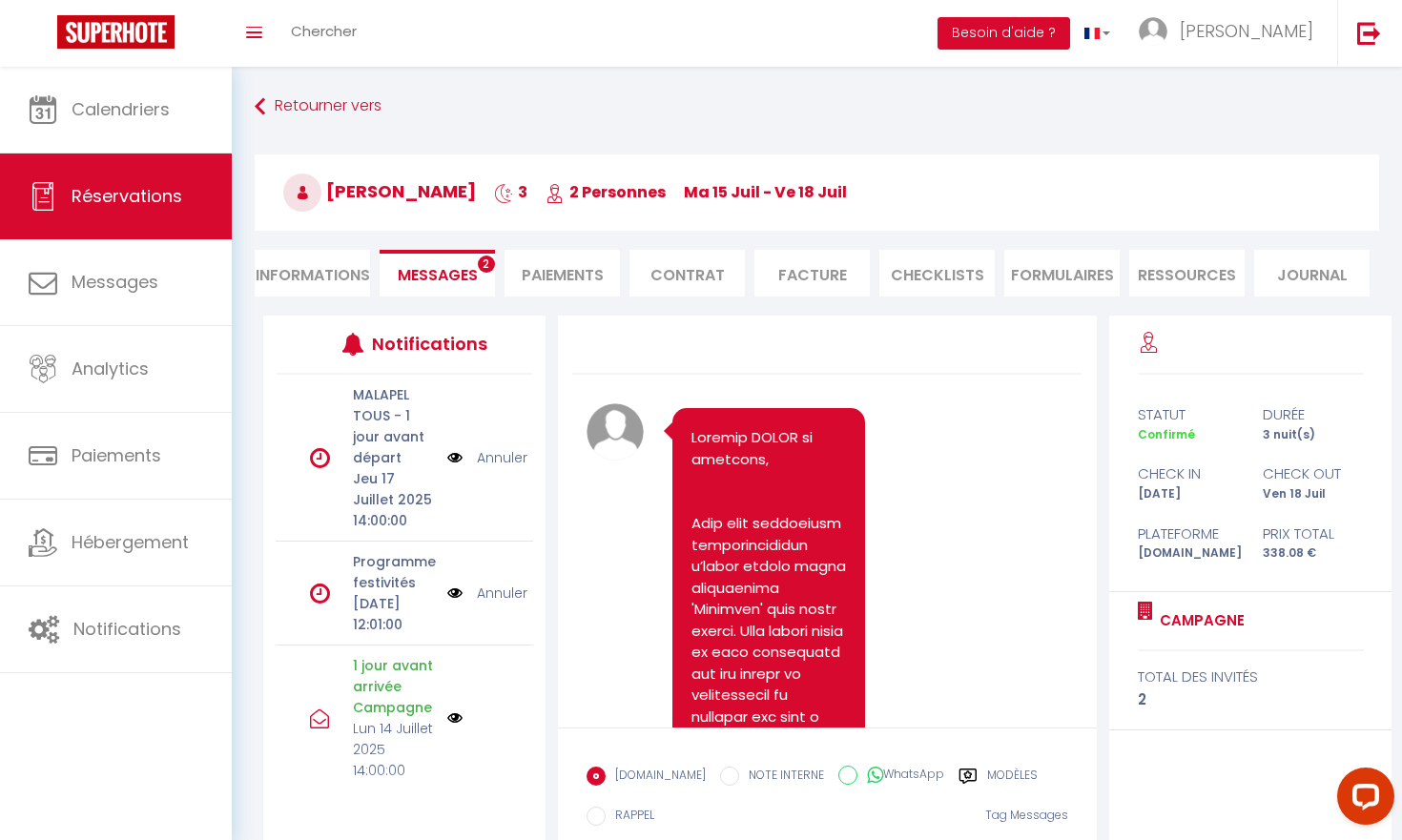 scroll, scrollTop: 11872, scrollLeft: 0, axis: vertical 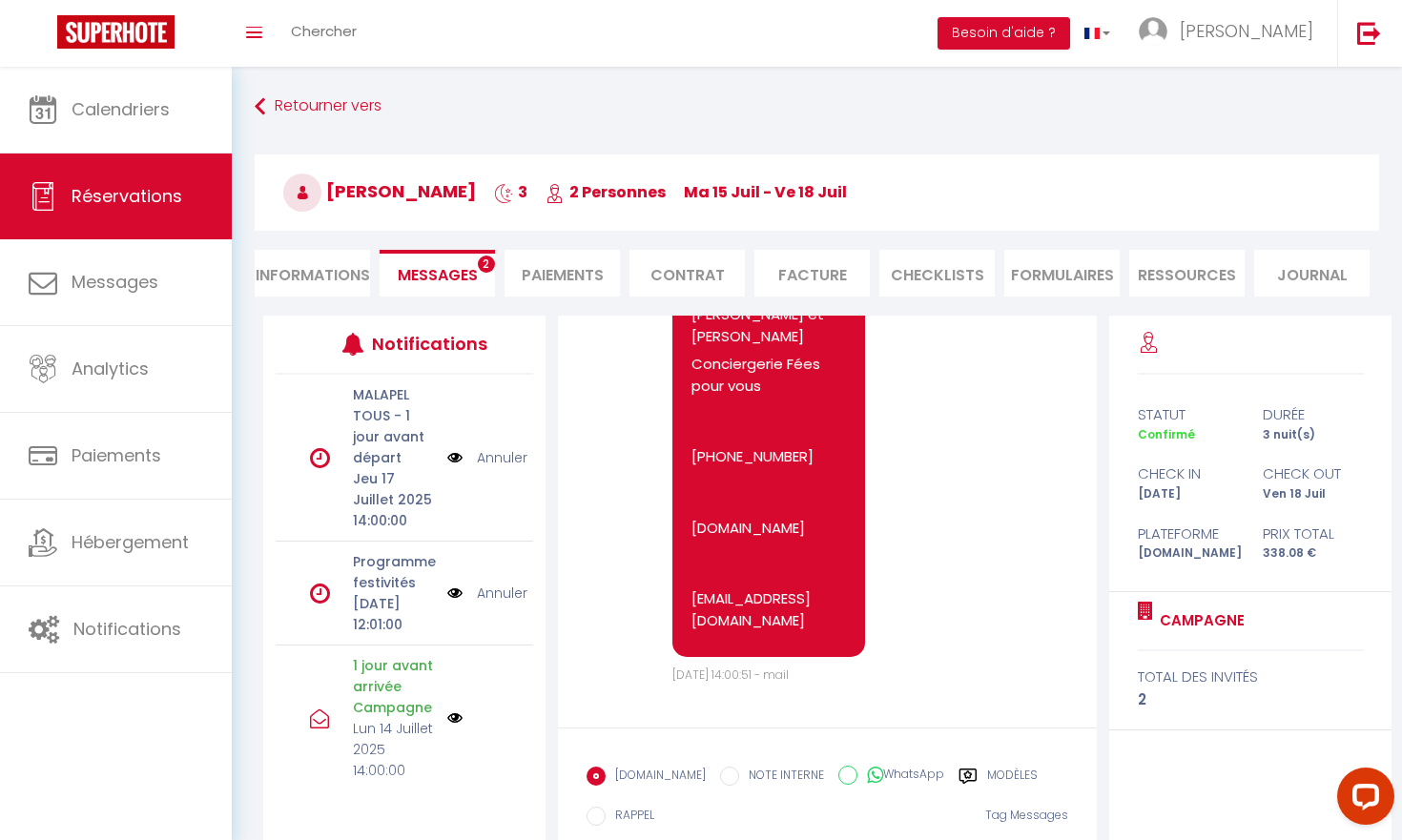 select 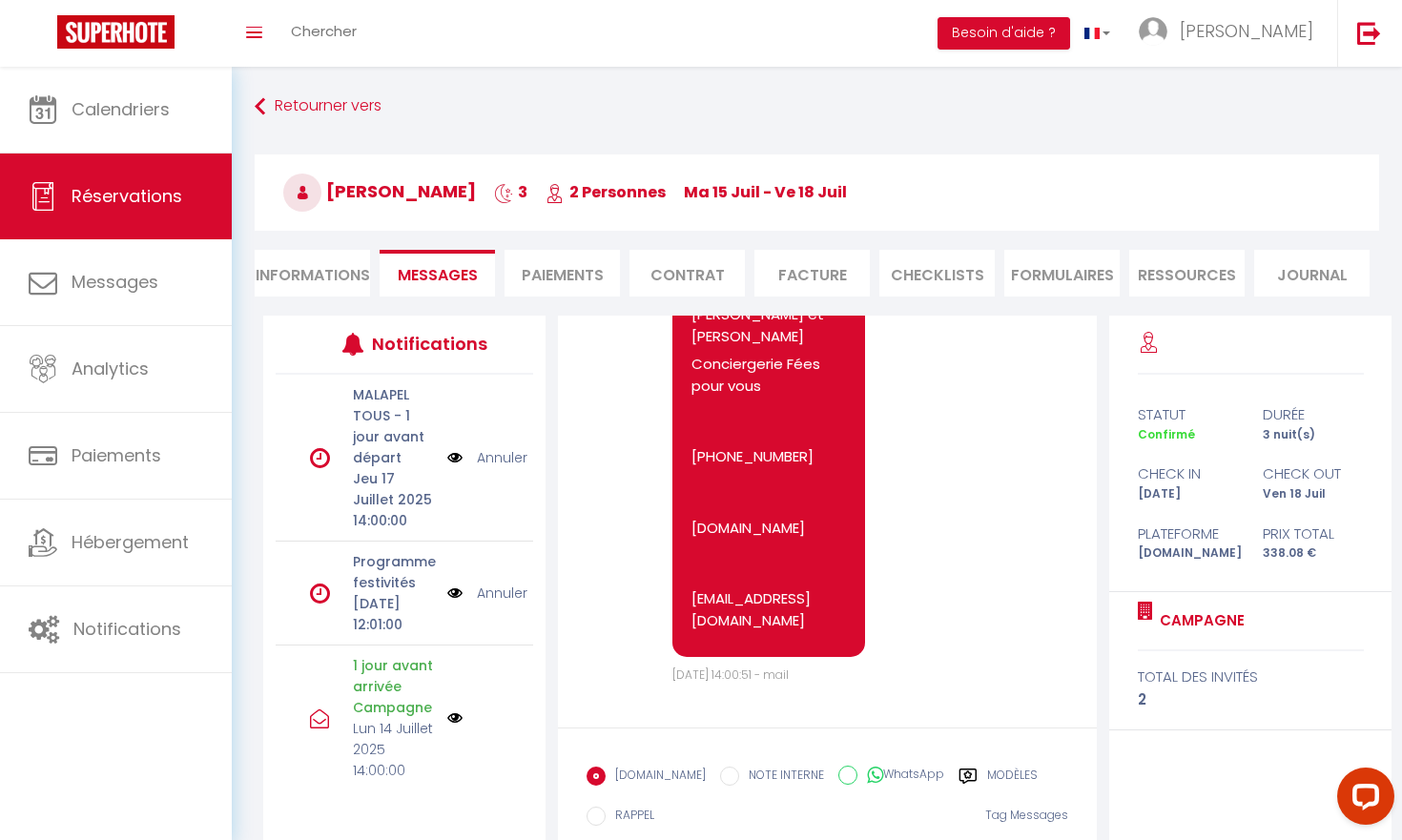 click on "Informations" at bounding box center [312, 273] 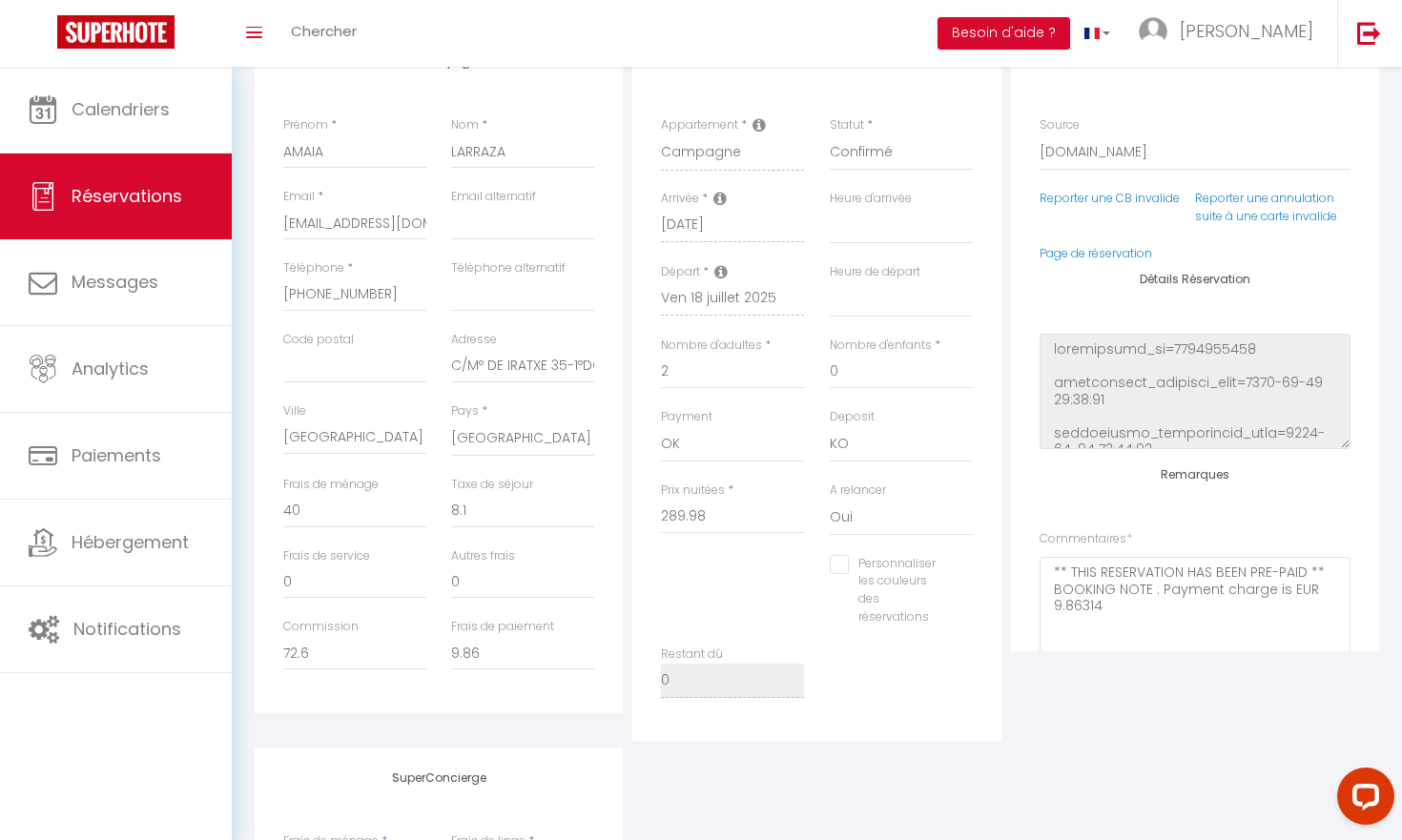 scroll, scrollTop: 0, scrollLeft: 0, axis: both 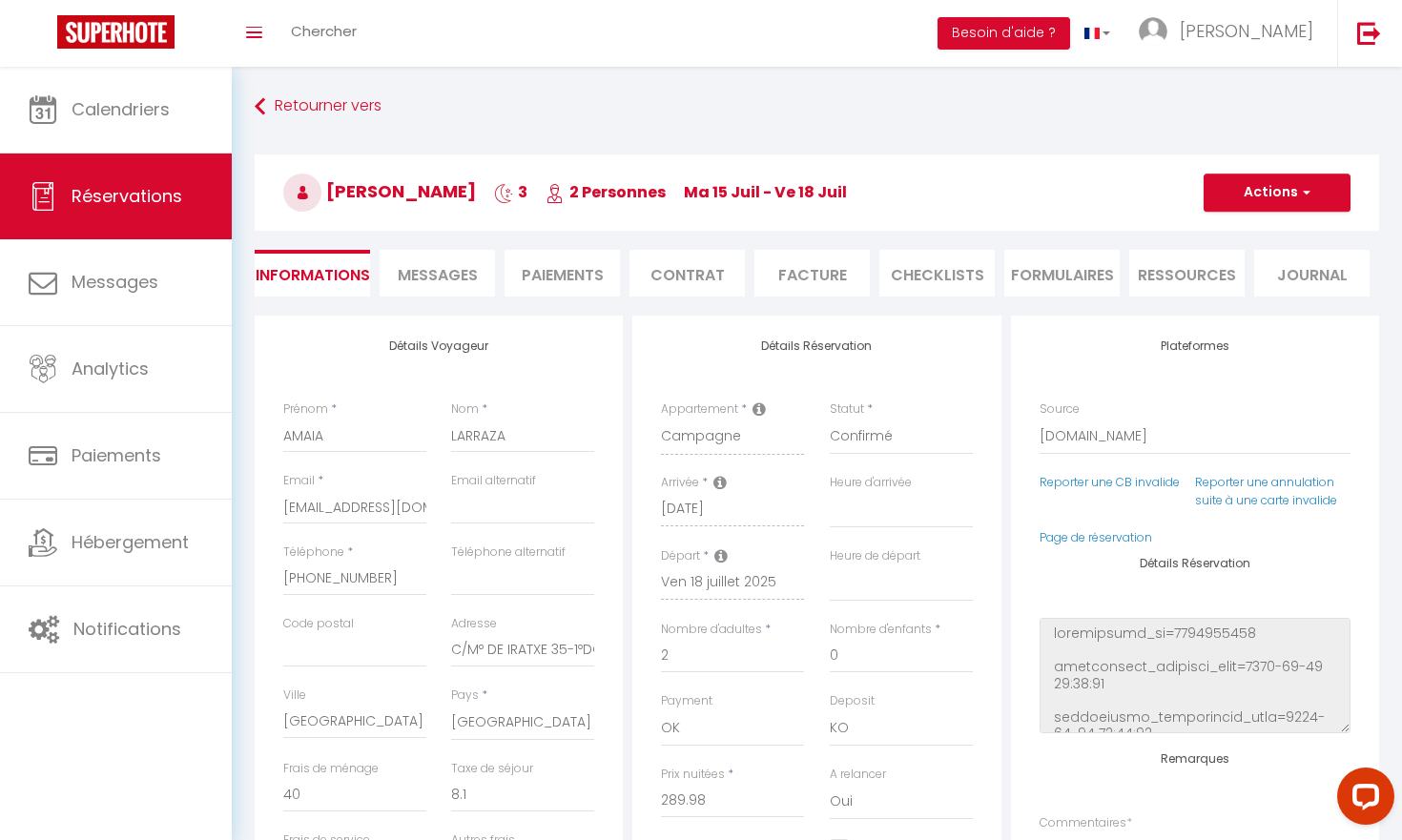 select 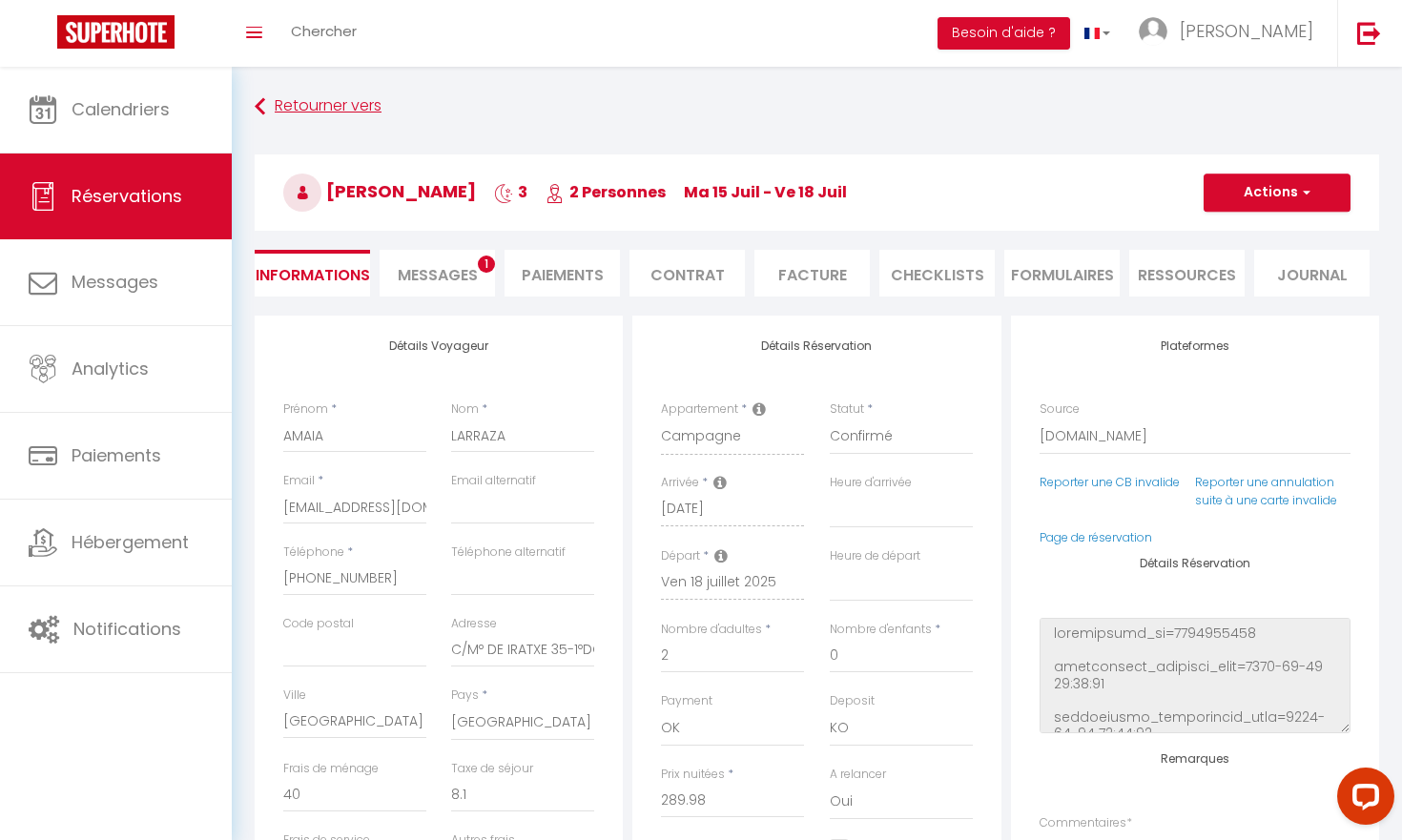 click at bounding box center [259, 107] 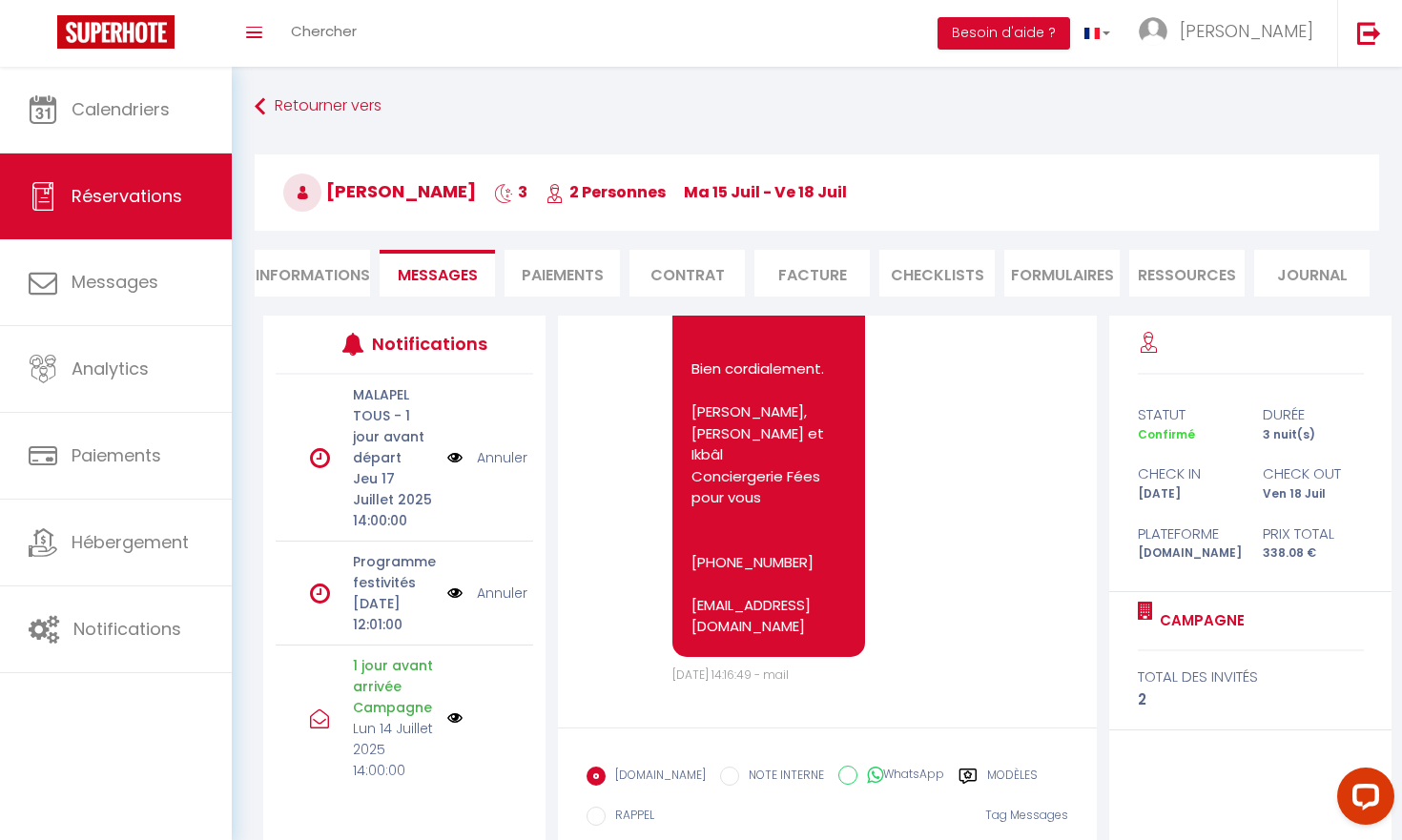 scroll, scrollTop: 13151, scrollLeft: 0, axis: vertical 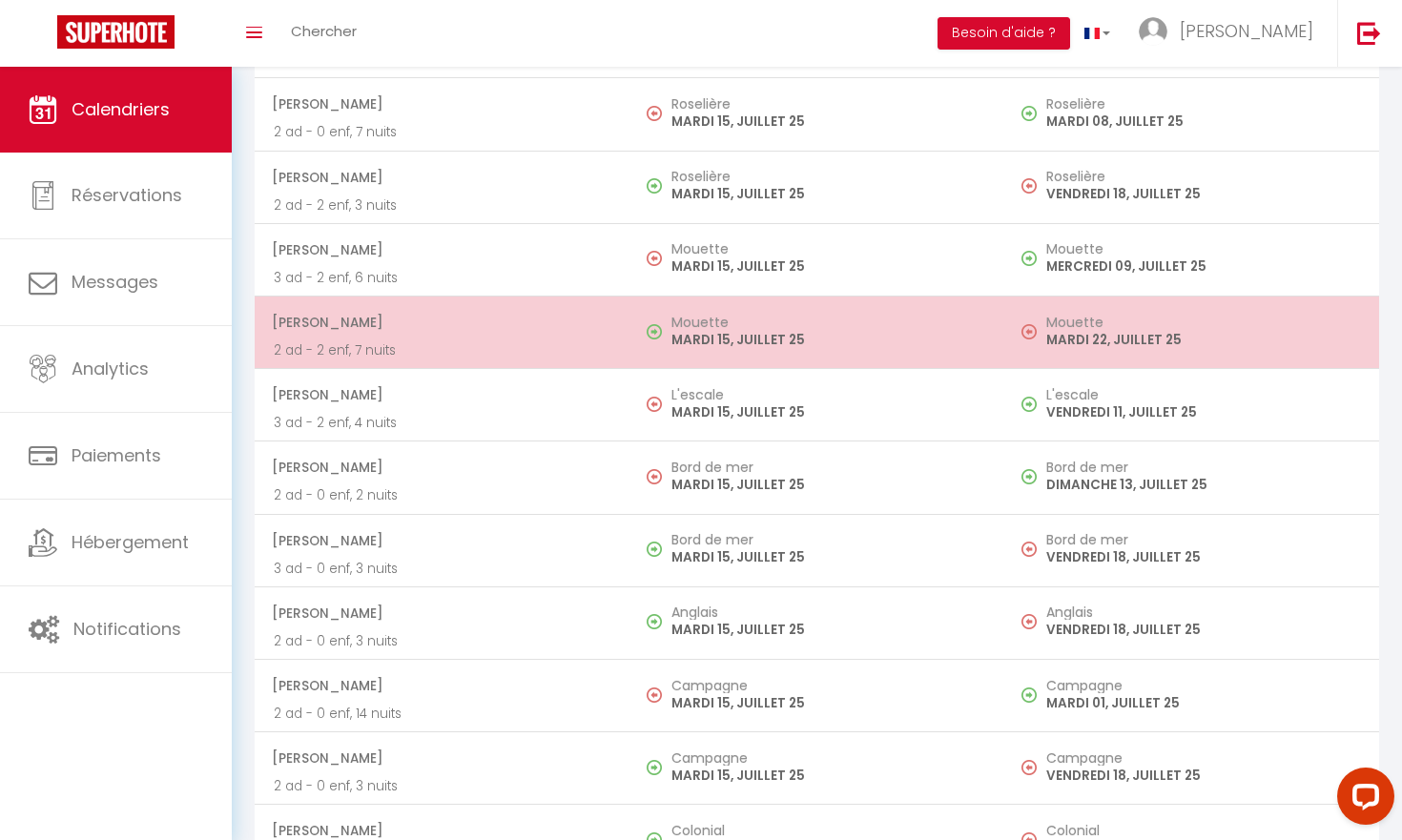 click on "[PERSON_NAME]" at bounding box center (441, 322) 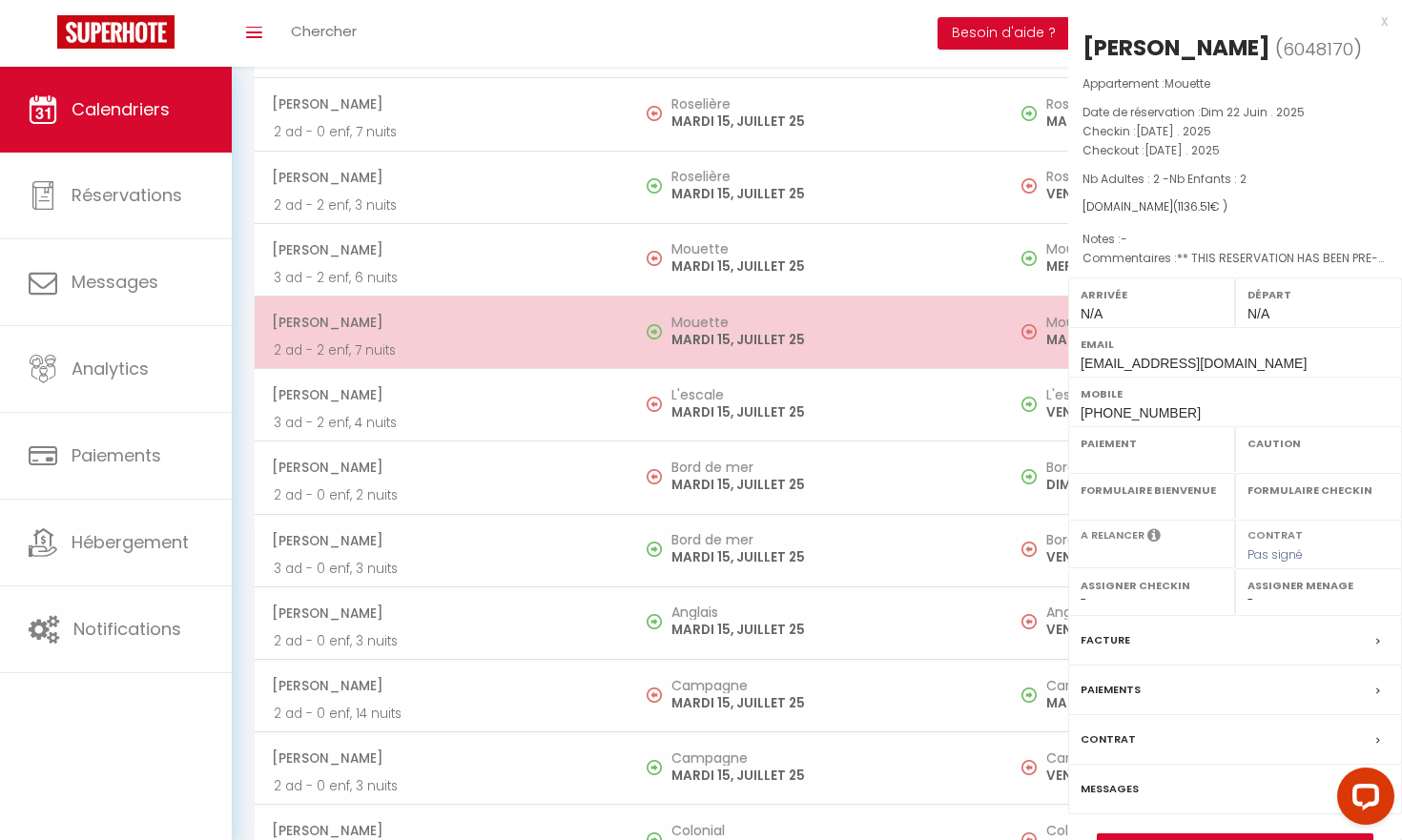 select on "OK" 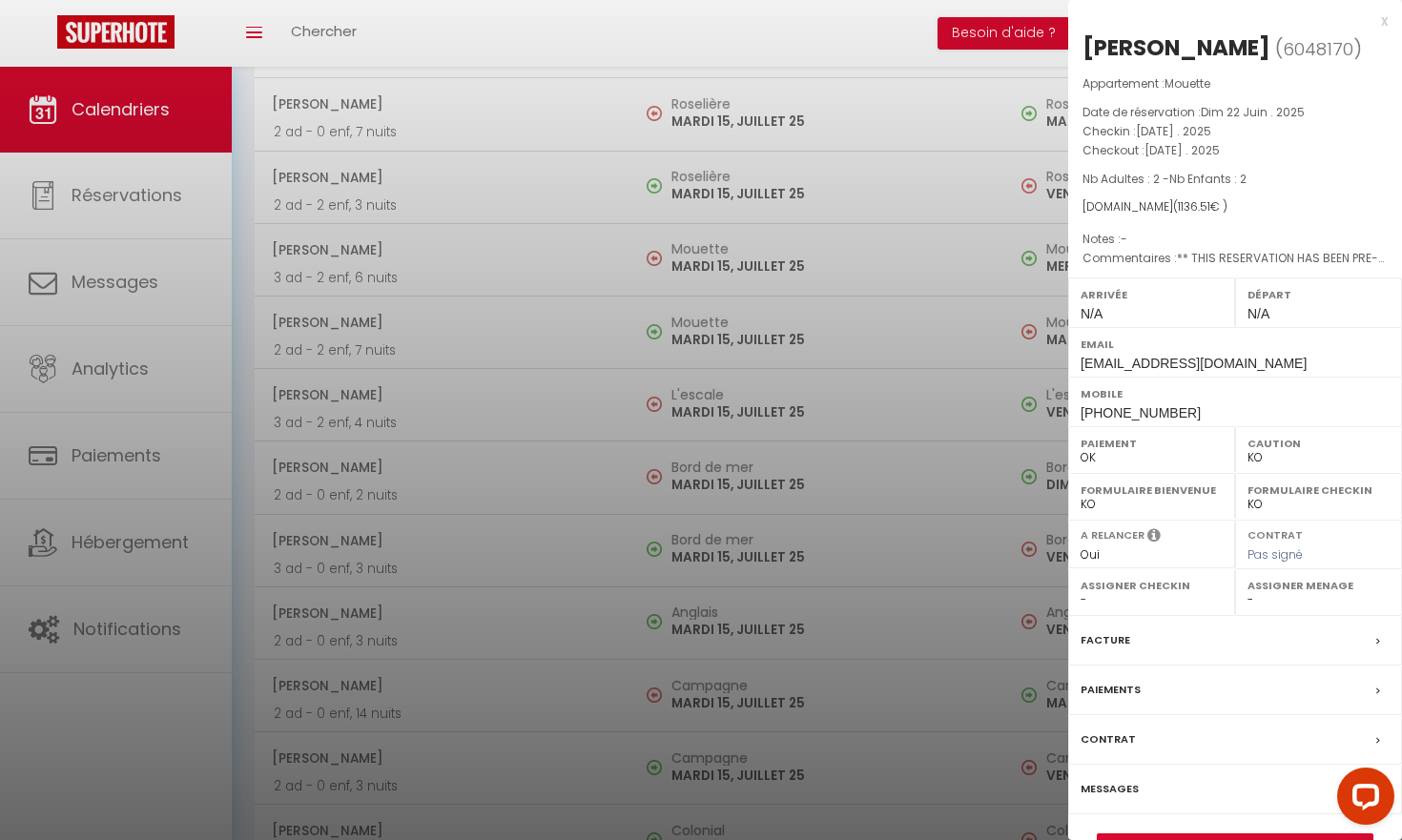 click on "Messages" at bounding box center (1109, 789) 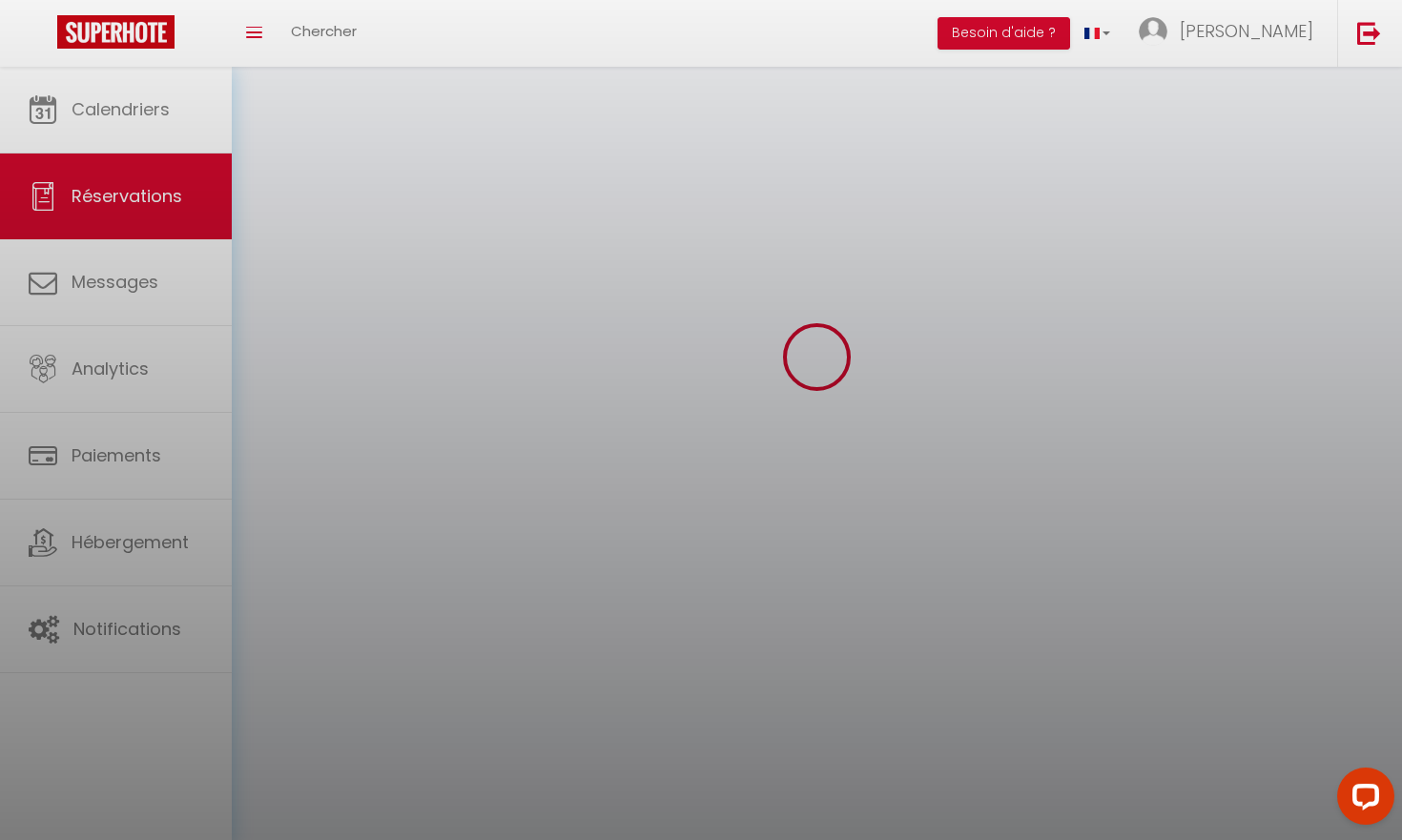 scroll, scrollTop: 0, scrollLeft: 0, axis: both 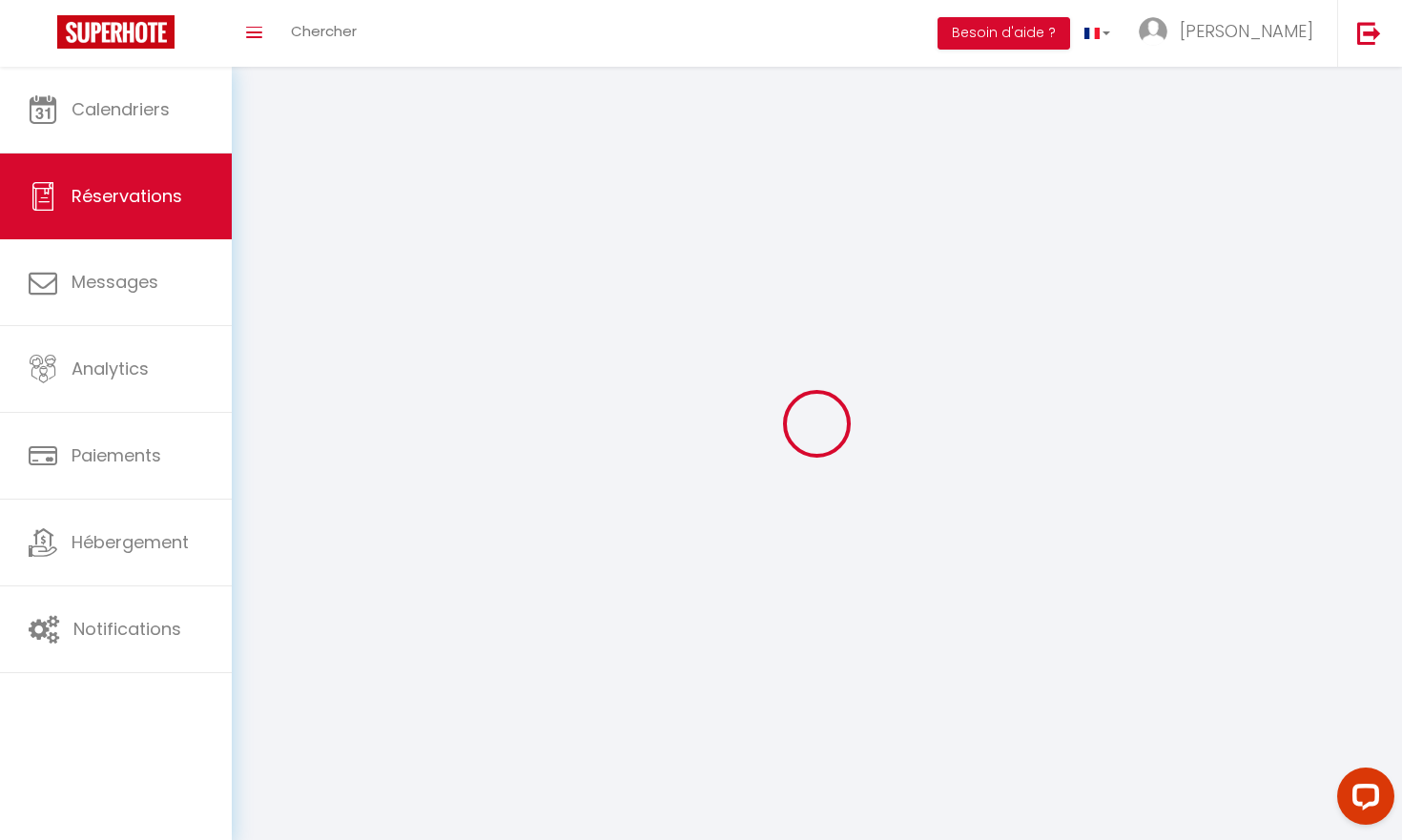 type on "[PERSON_NAME]" 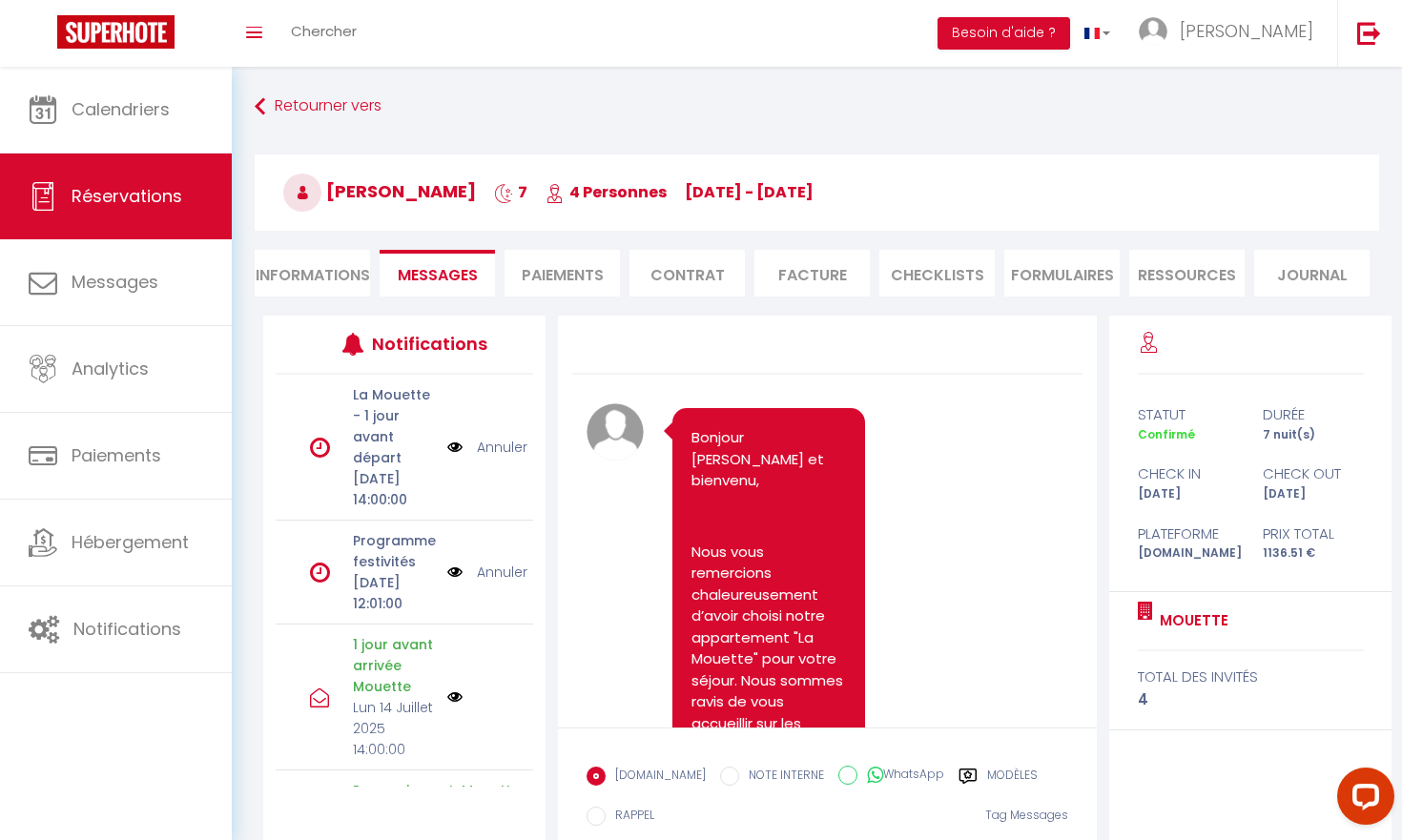 scroll, scrollTop: 6320, scrollLeft: 0, axis: vertical 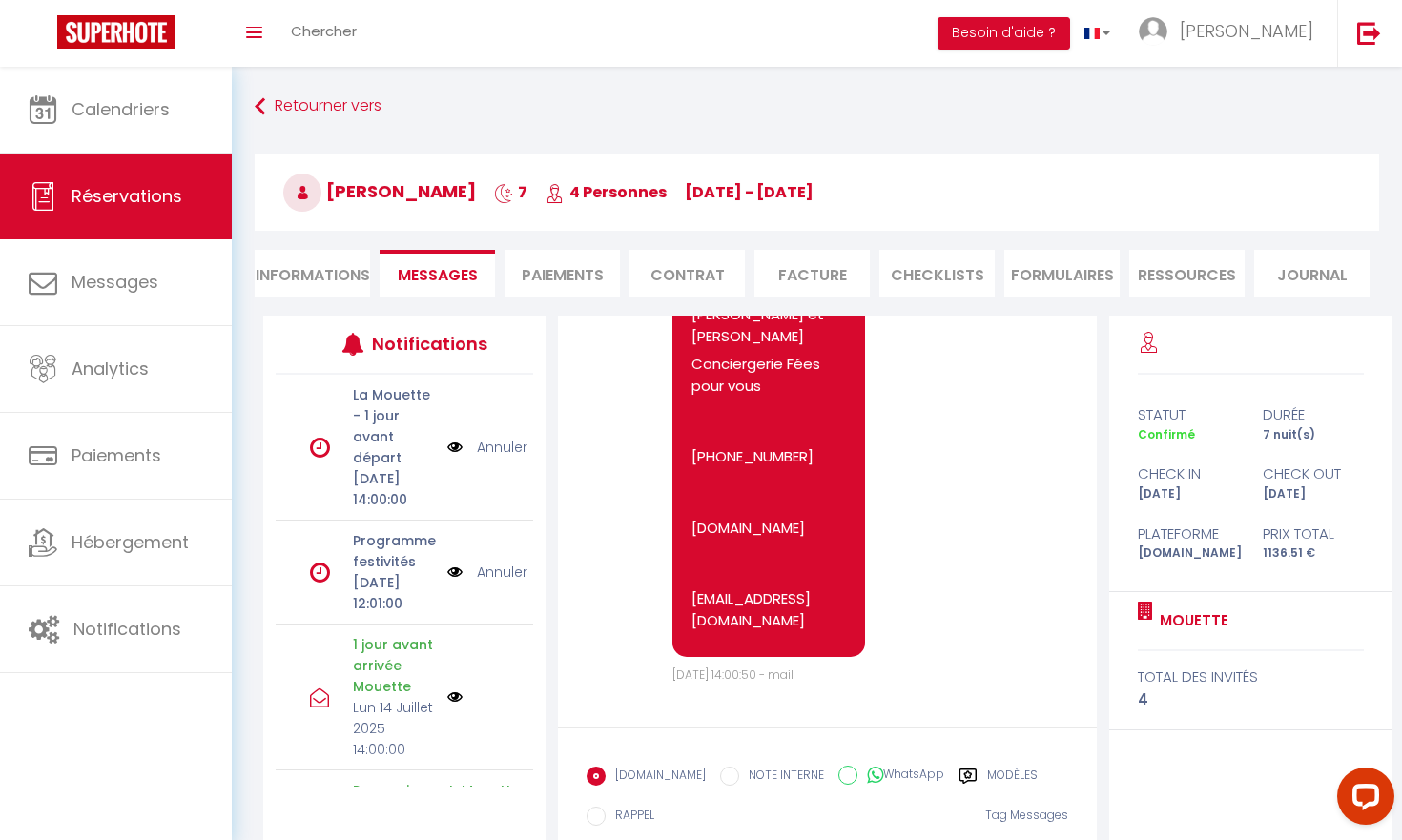 select 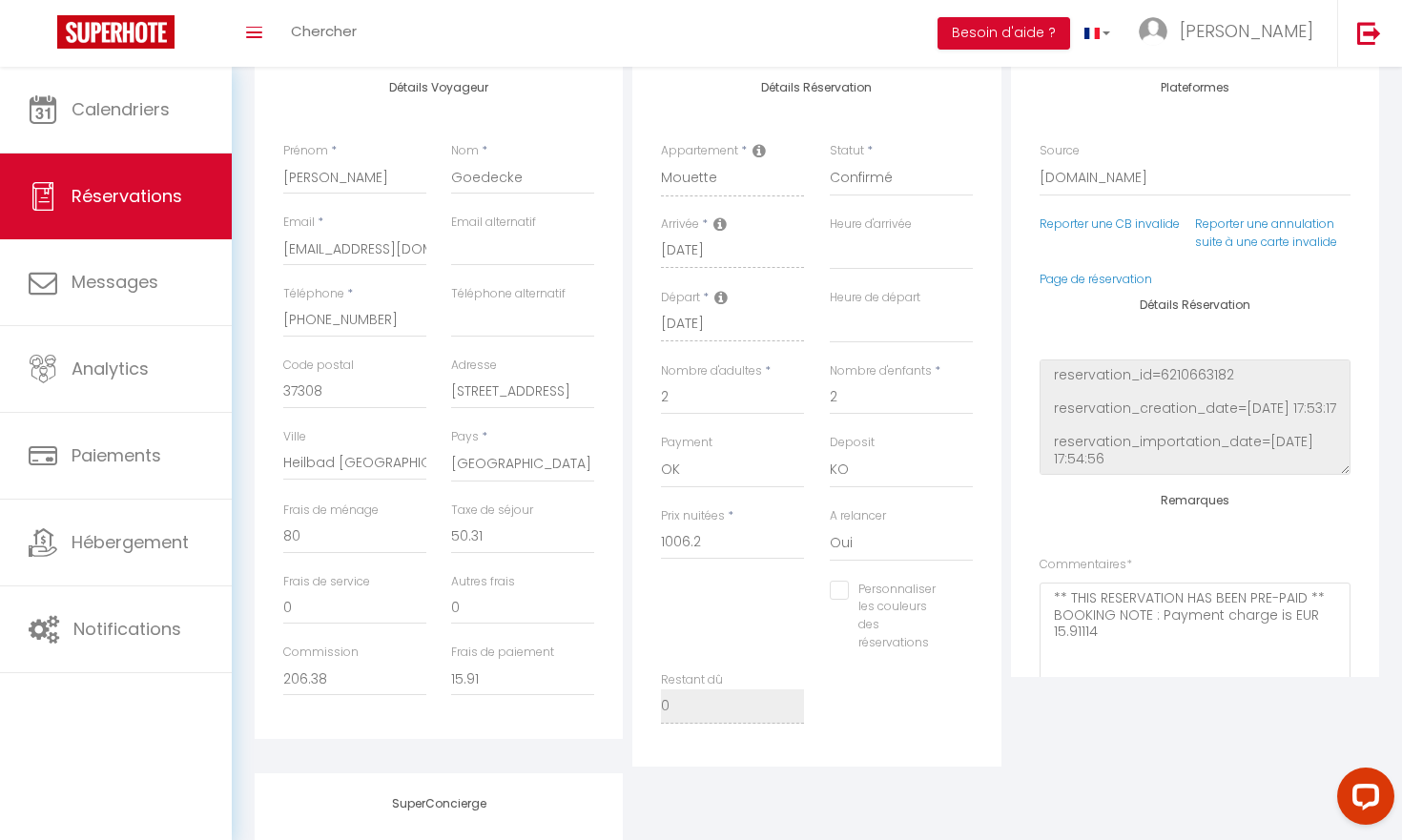 scroll, scrollTop: 261, scrollLeft: 0, axis: vertical 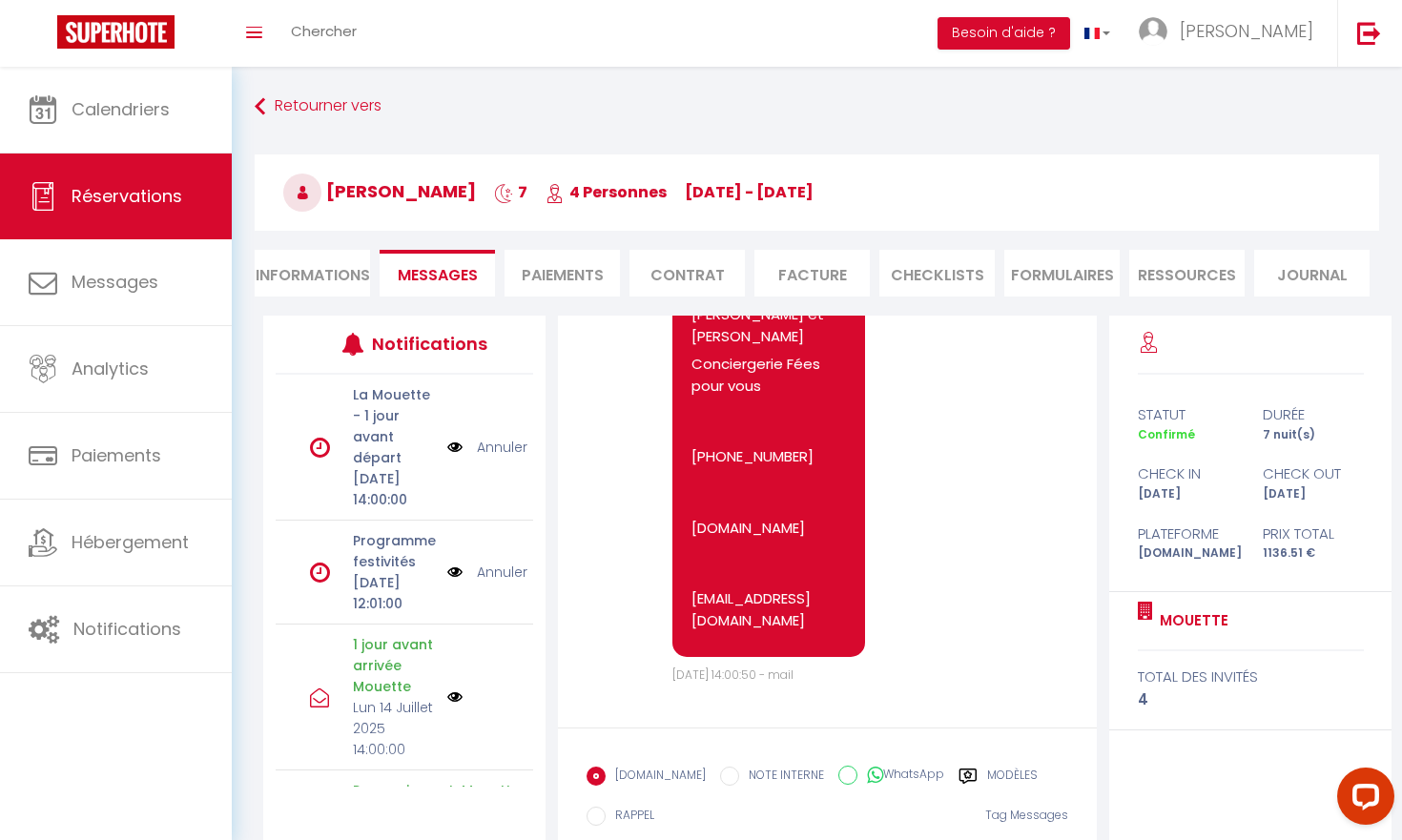 click at bounding box center [115, 33] 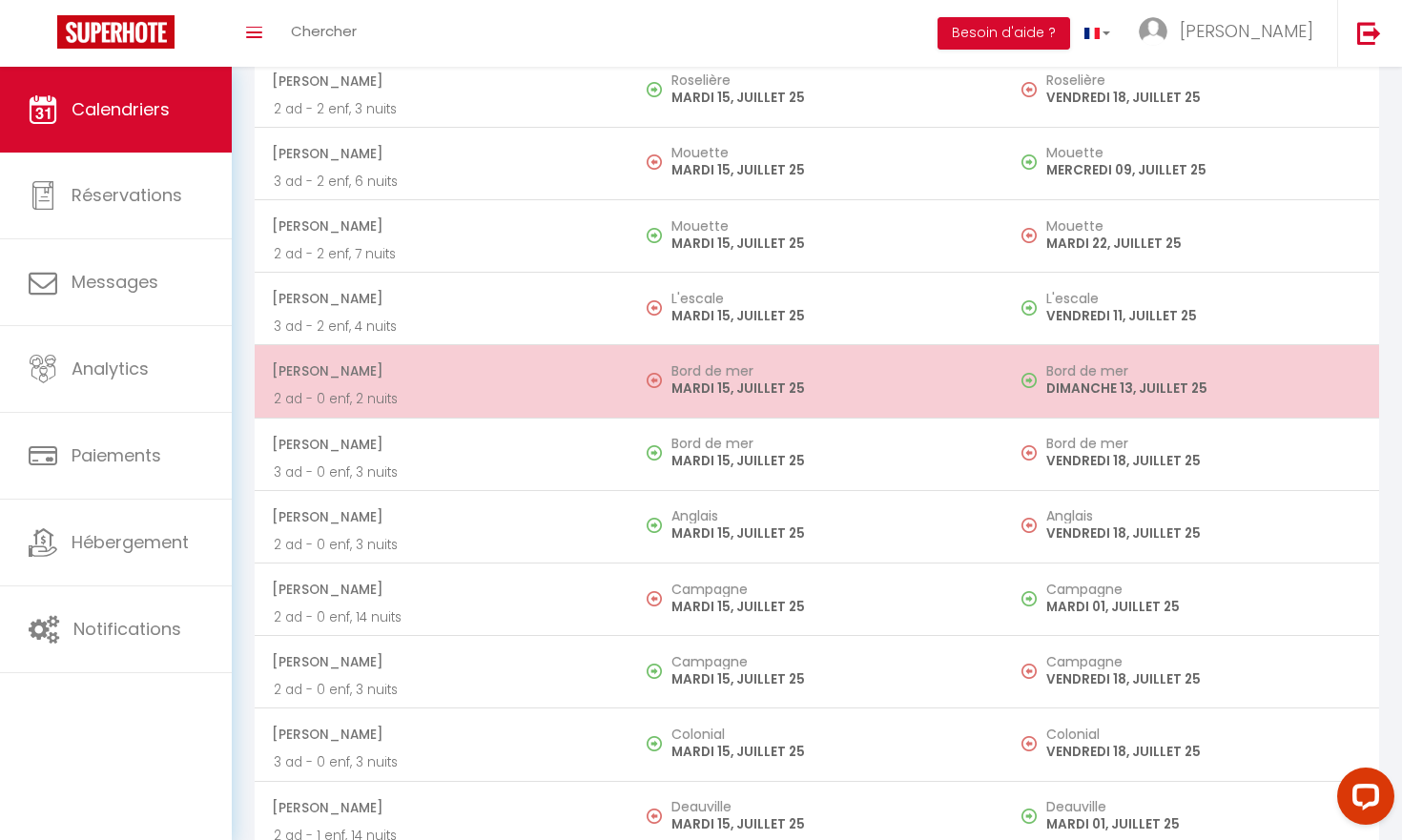 scroll, scrollTop: 2518, scrollLeft: 0, axis: vertical 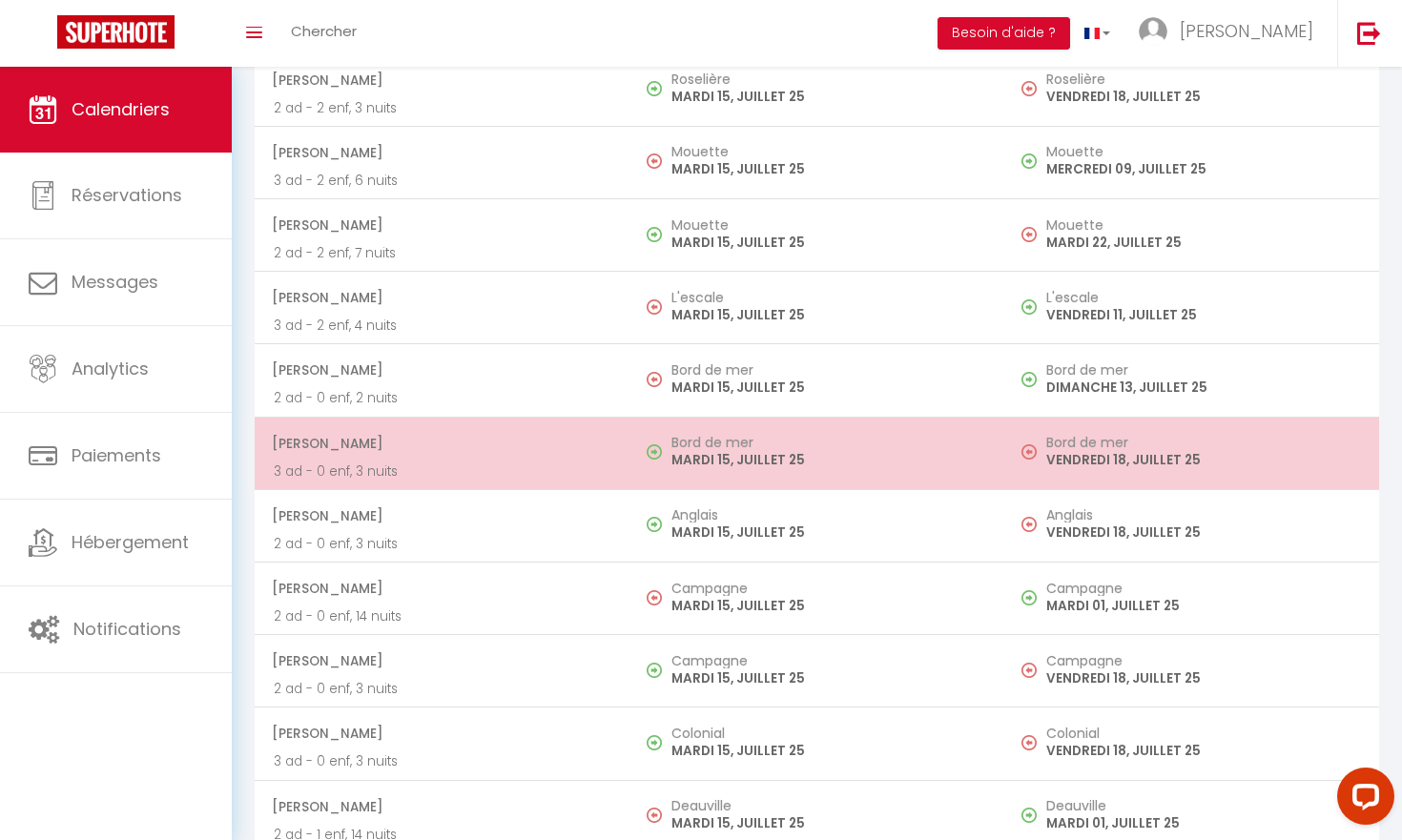 click on "[PERSON_NAME]" at bounding box center (441, 443) 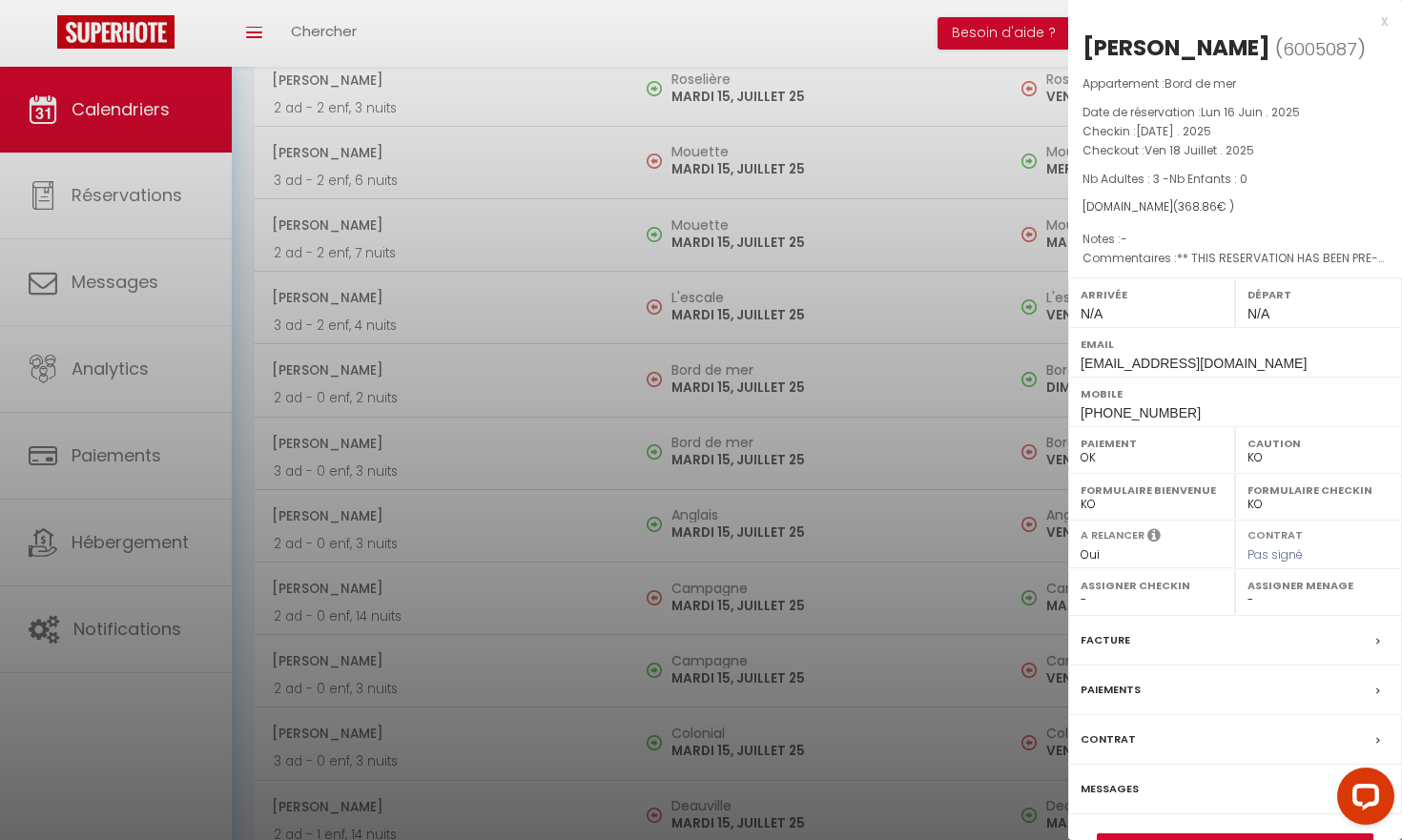 click on "Contrat" at bounding box center (1108, 739) 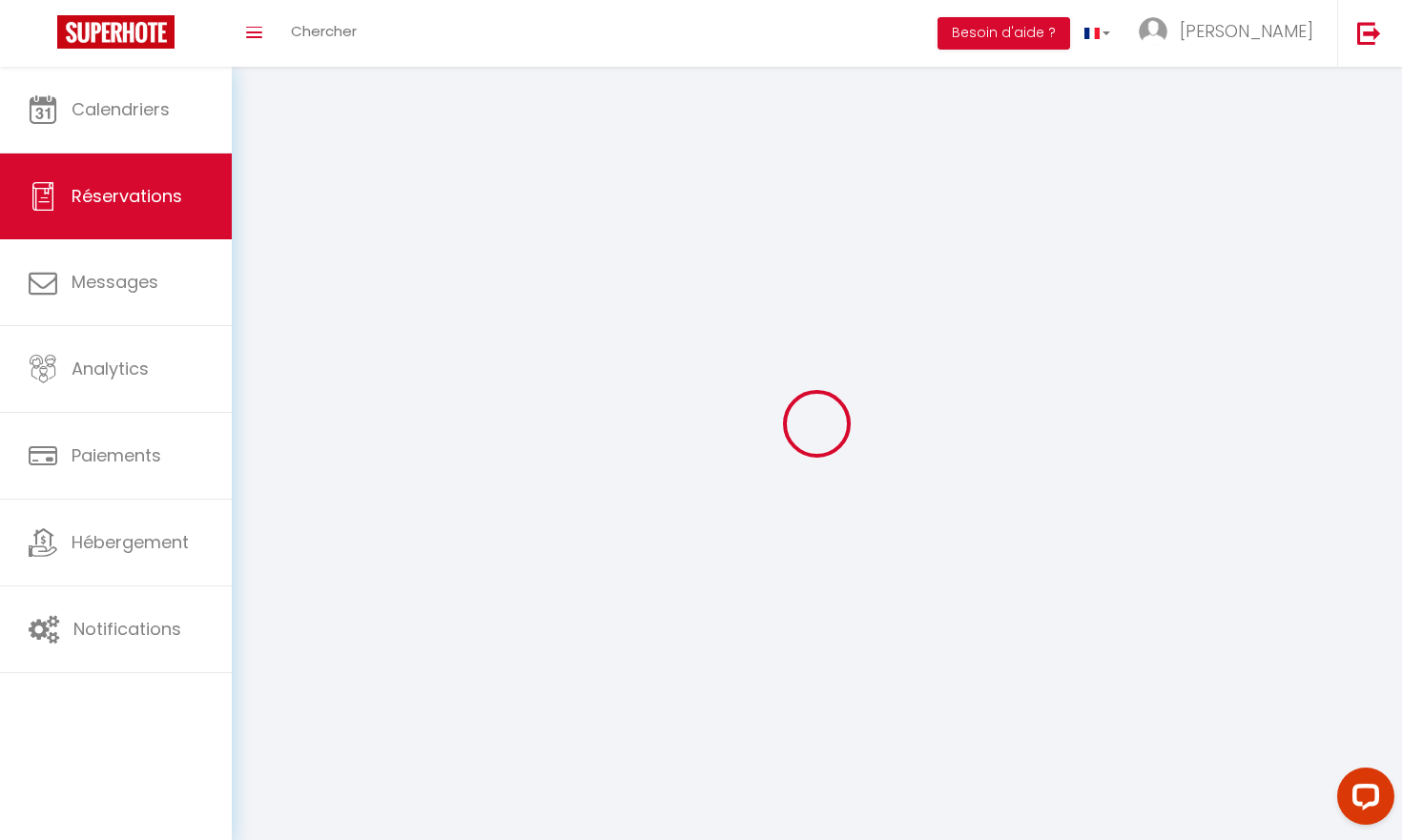 scroll, scrollTop: 67, scrollLeft: 0, axis: vertical 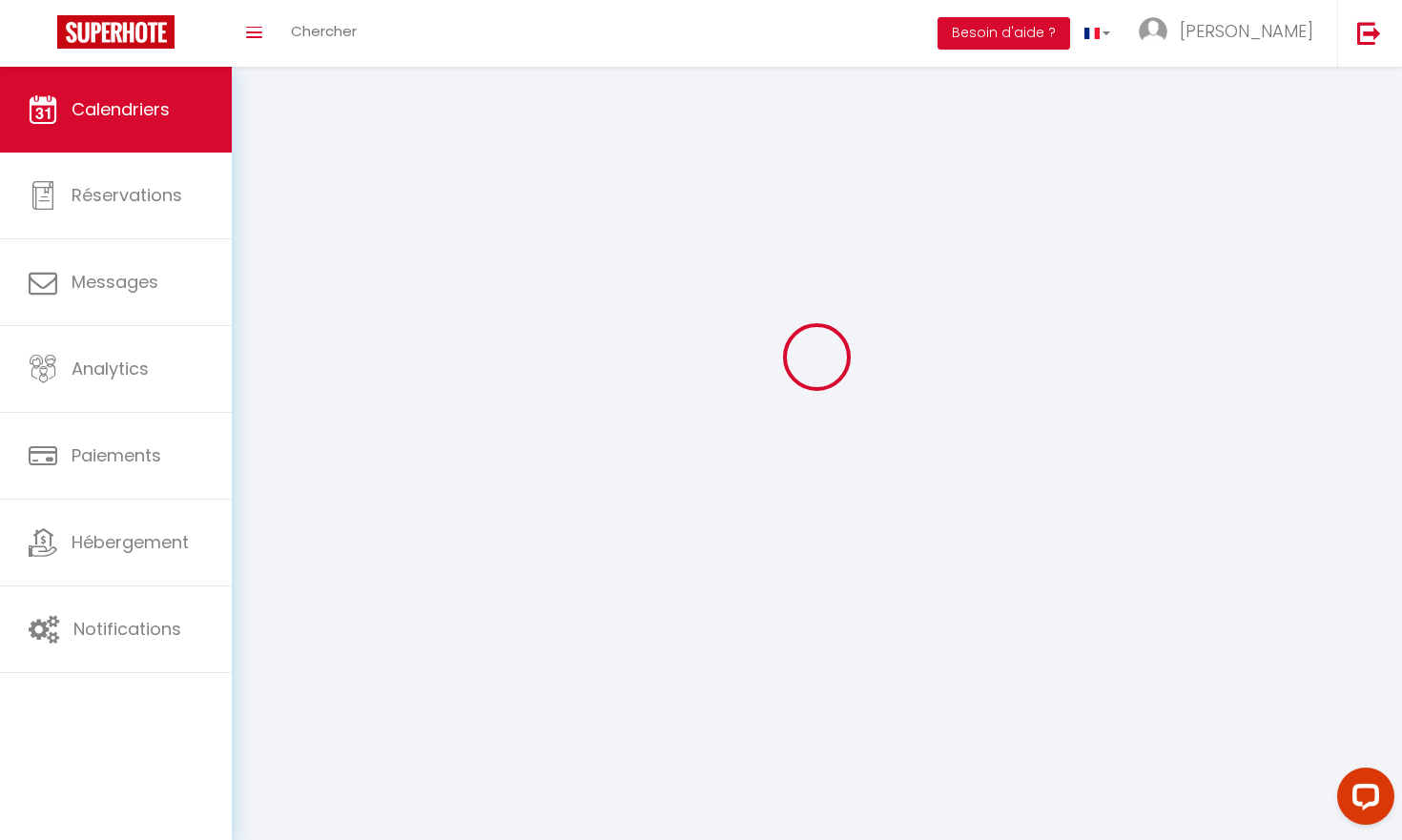 select 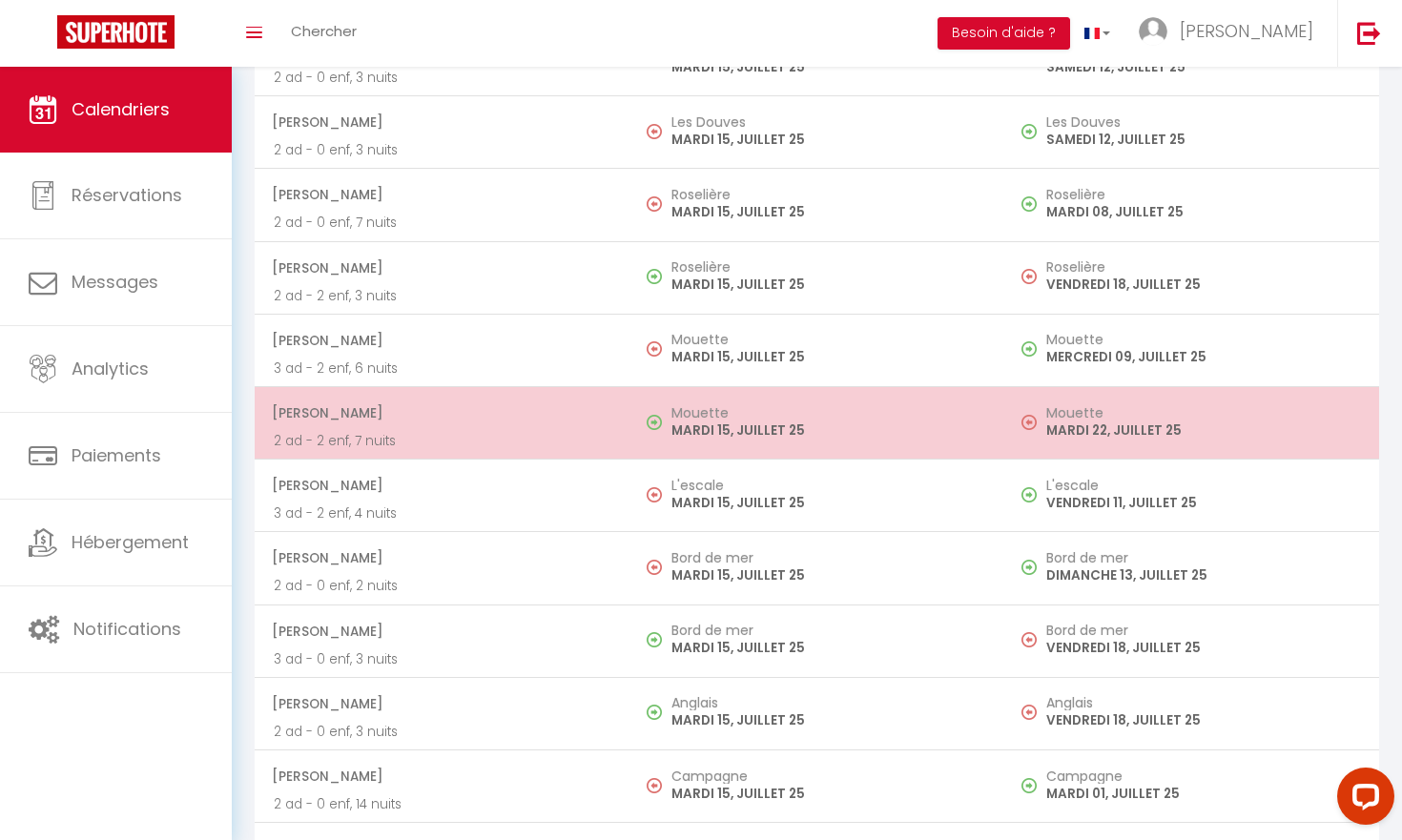 scroll, scrollTop: 2336, scrollLeft: 0, axis: vertical 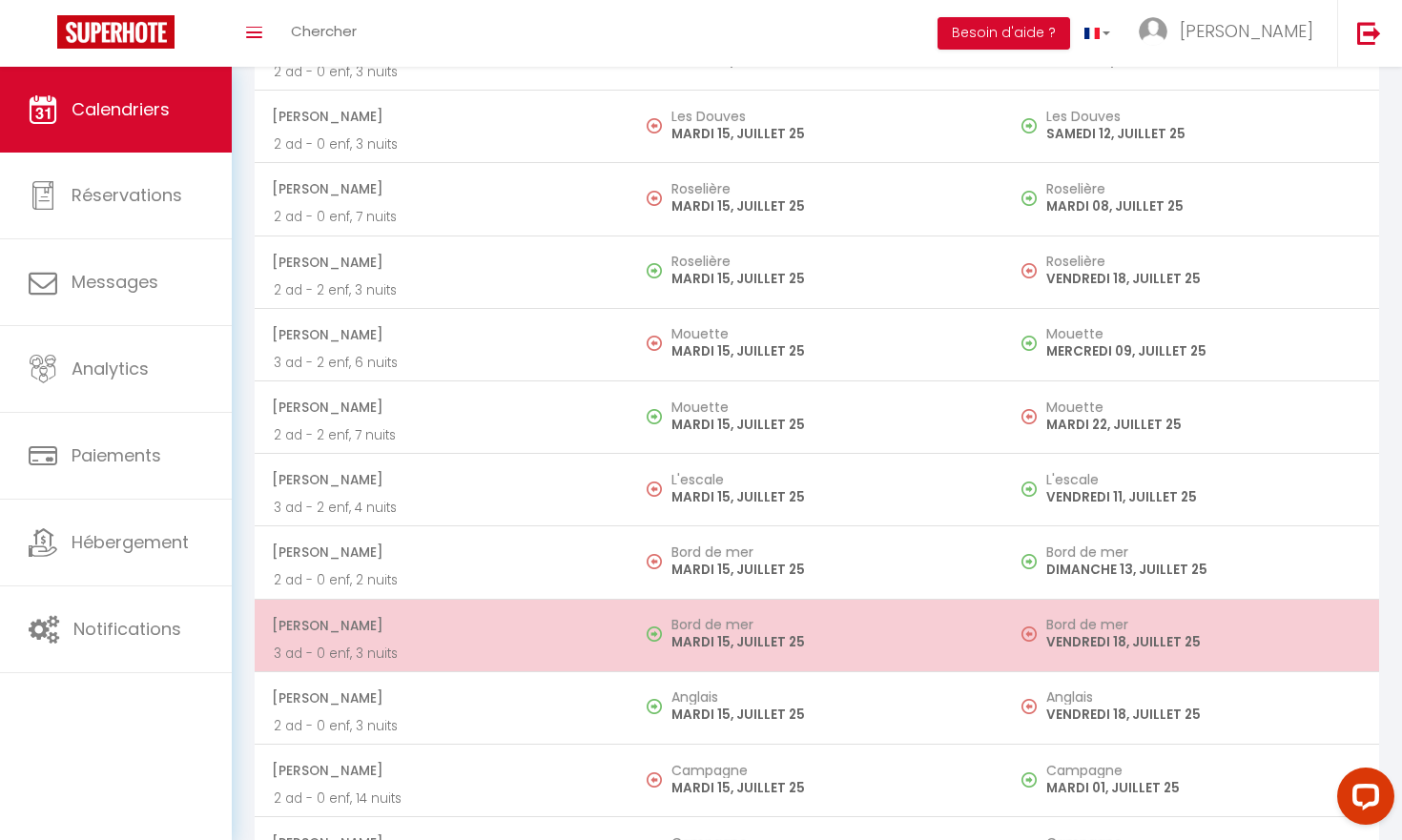 click on "Bord de mer" at bounding box center [828, 625] 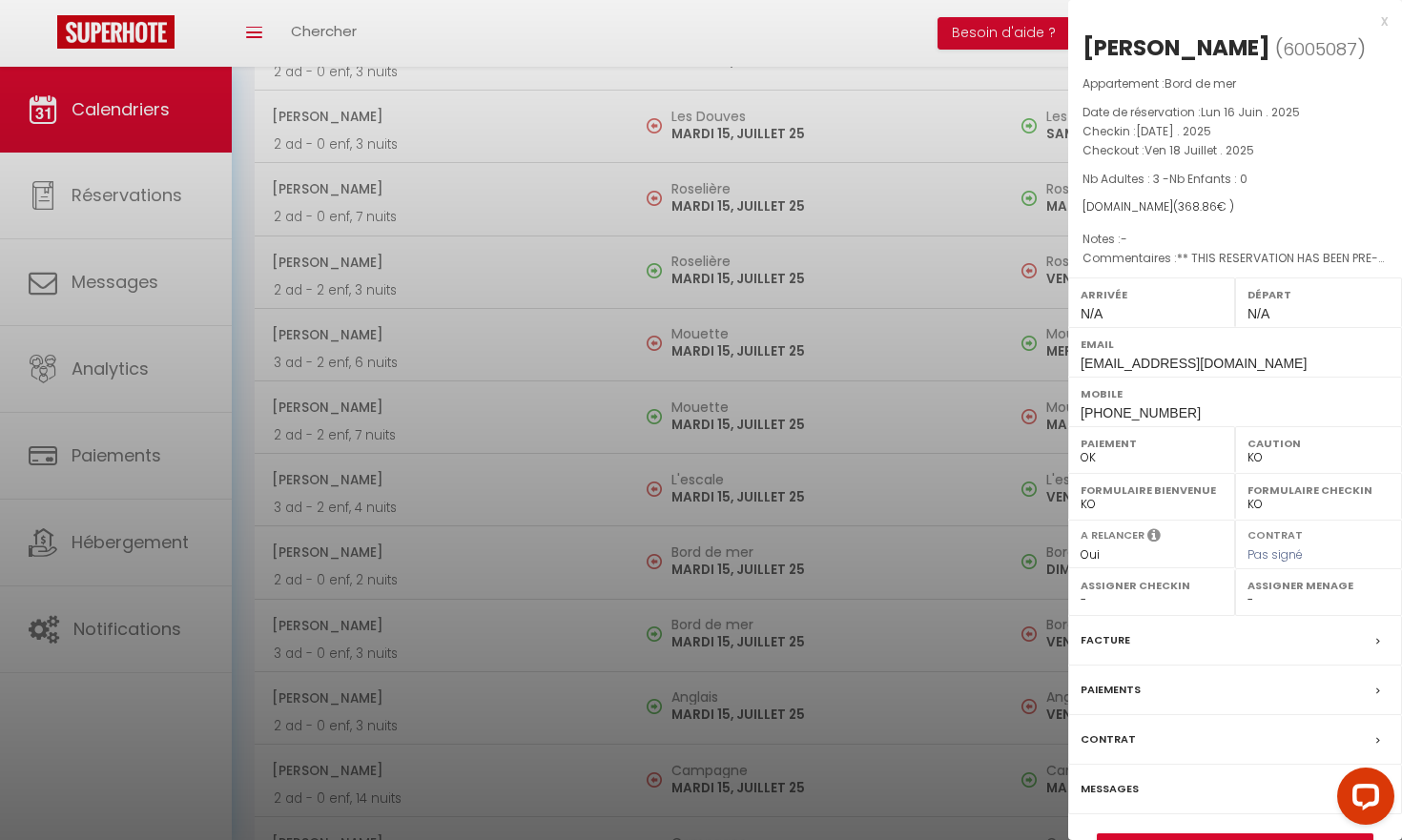 click on "Messages" at bounding box center [1109, 789] 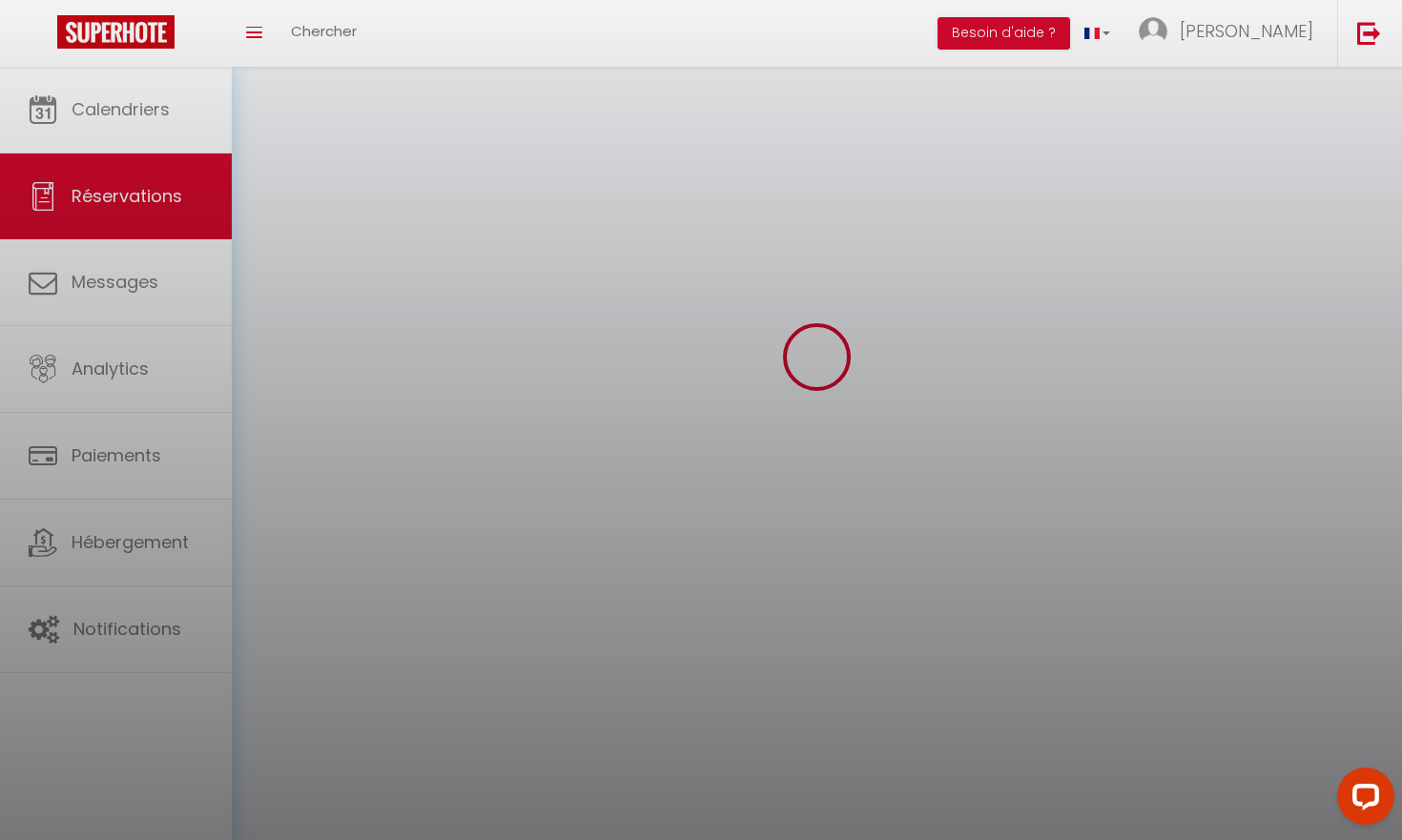 scroll, scrollTop: 0, scrollLeft: 0, axis: both 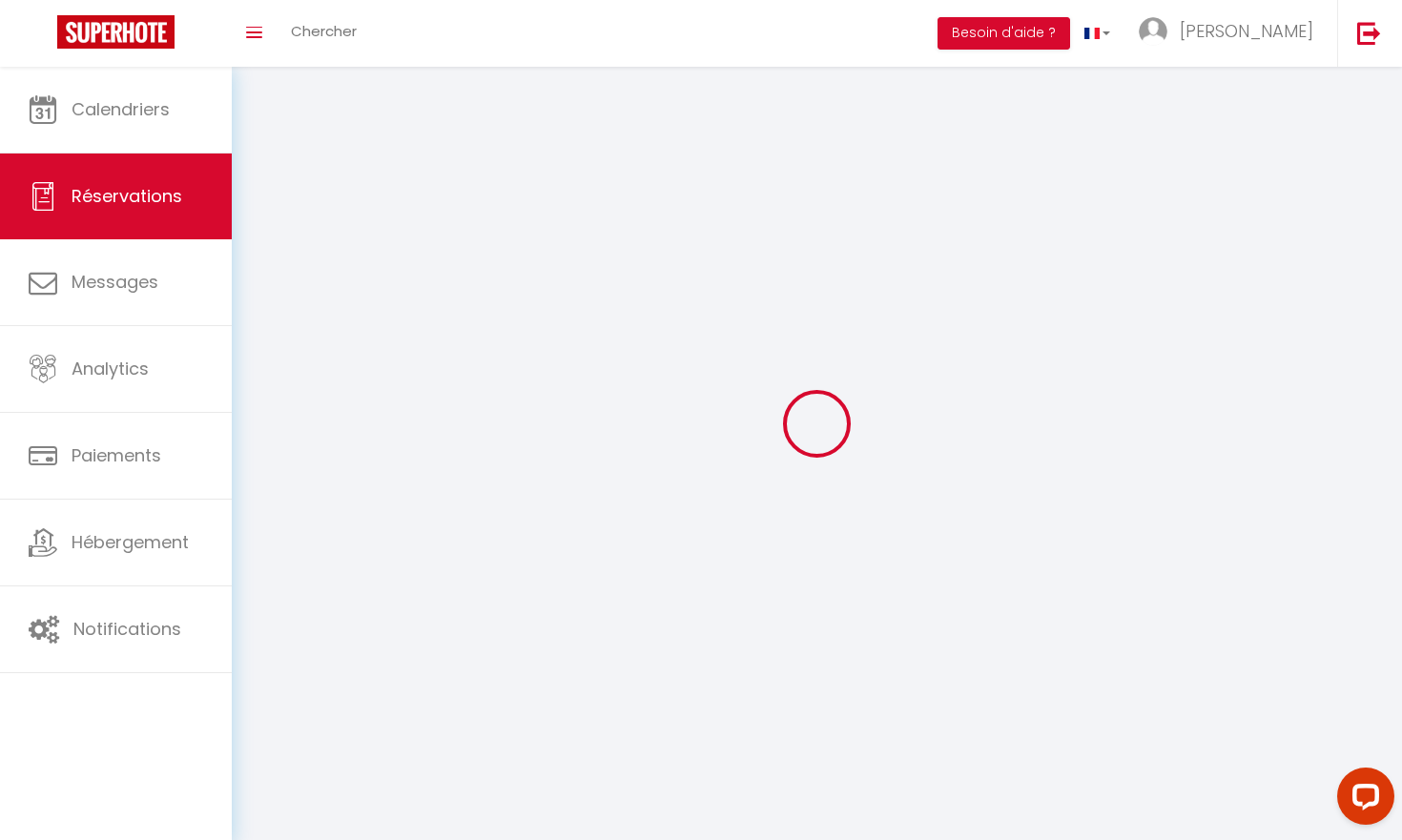select 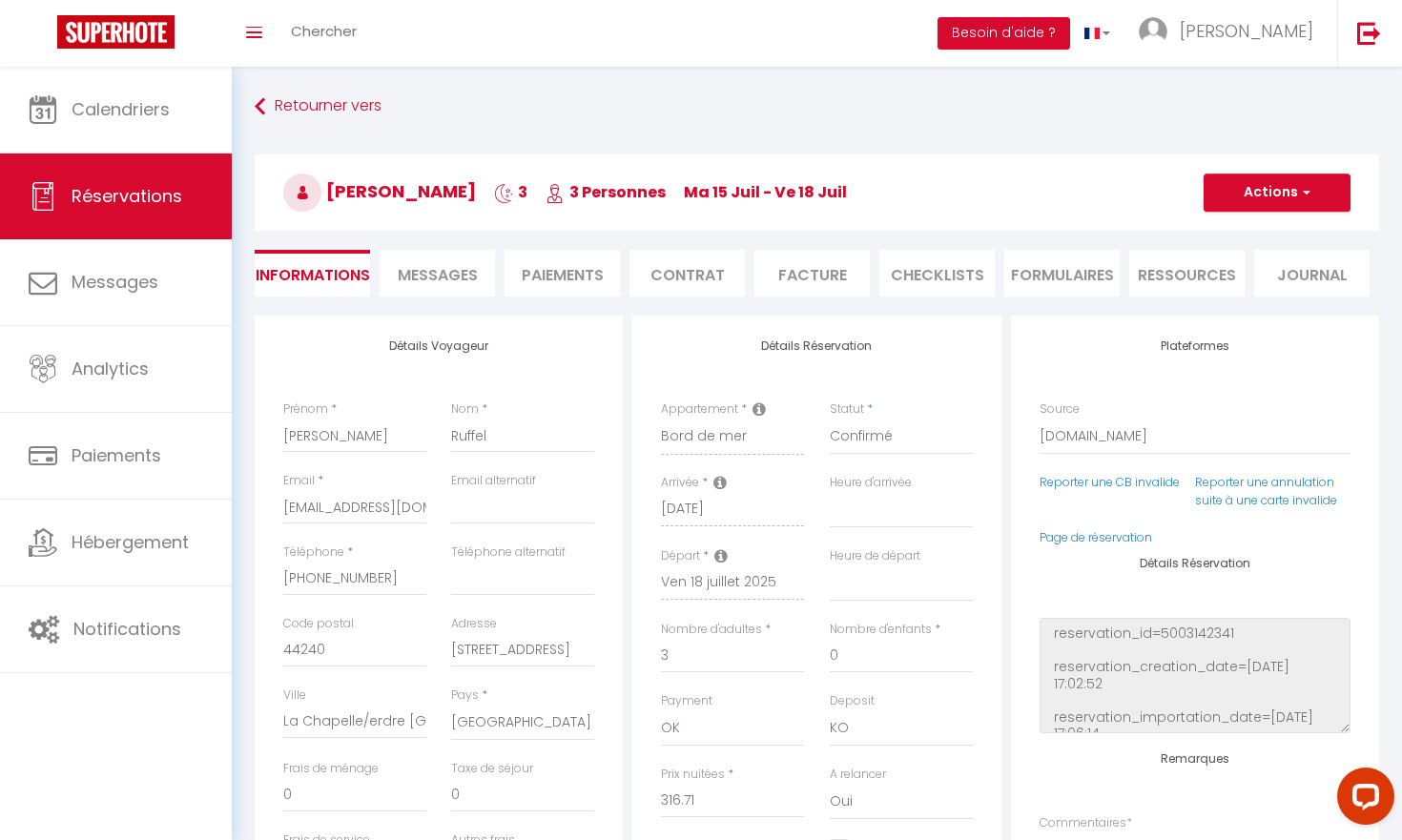 type on "40" 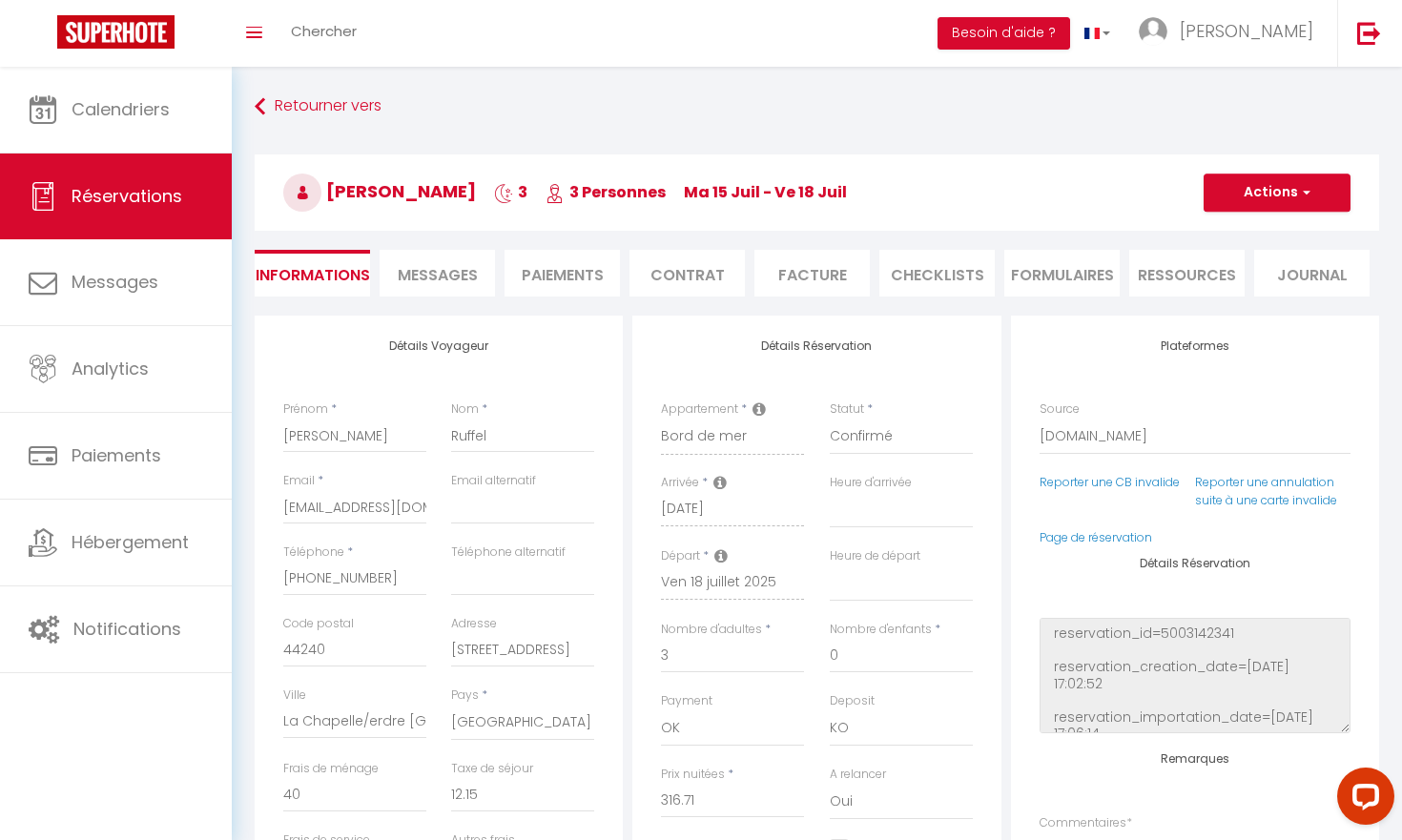 select 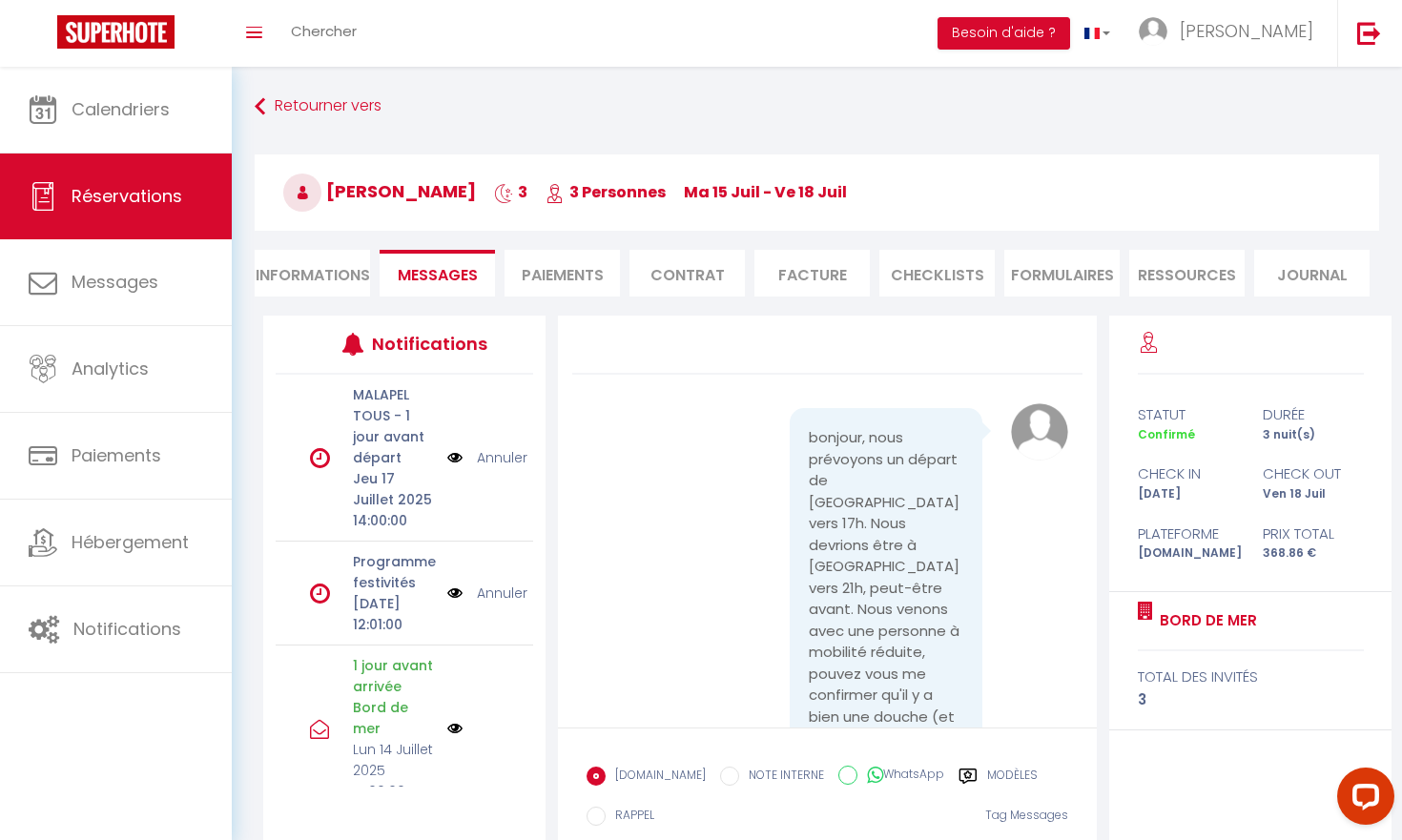 scroll, scrollTop: 7509, scrollLeft: 0, axis: vertical 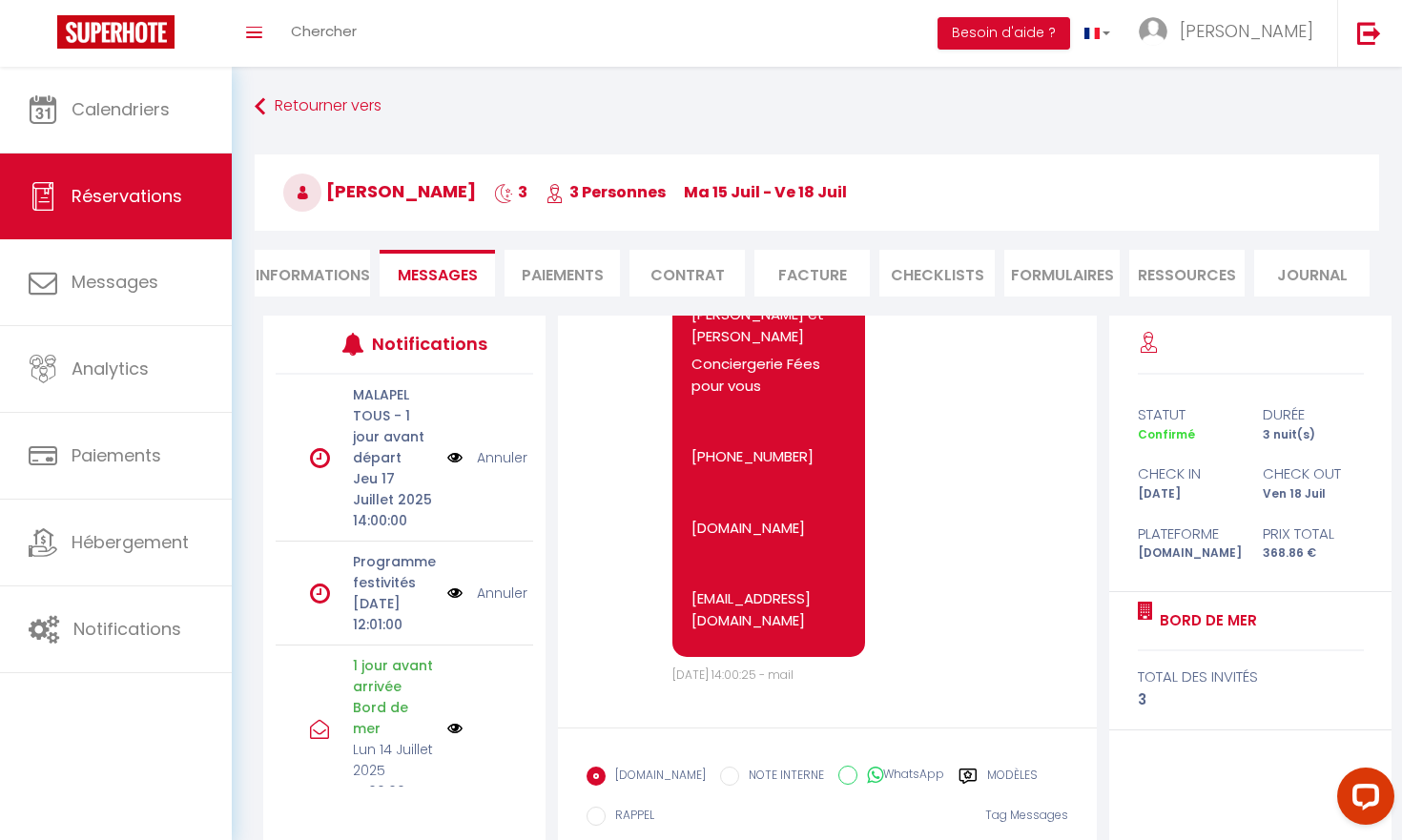 select 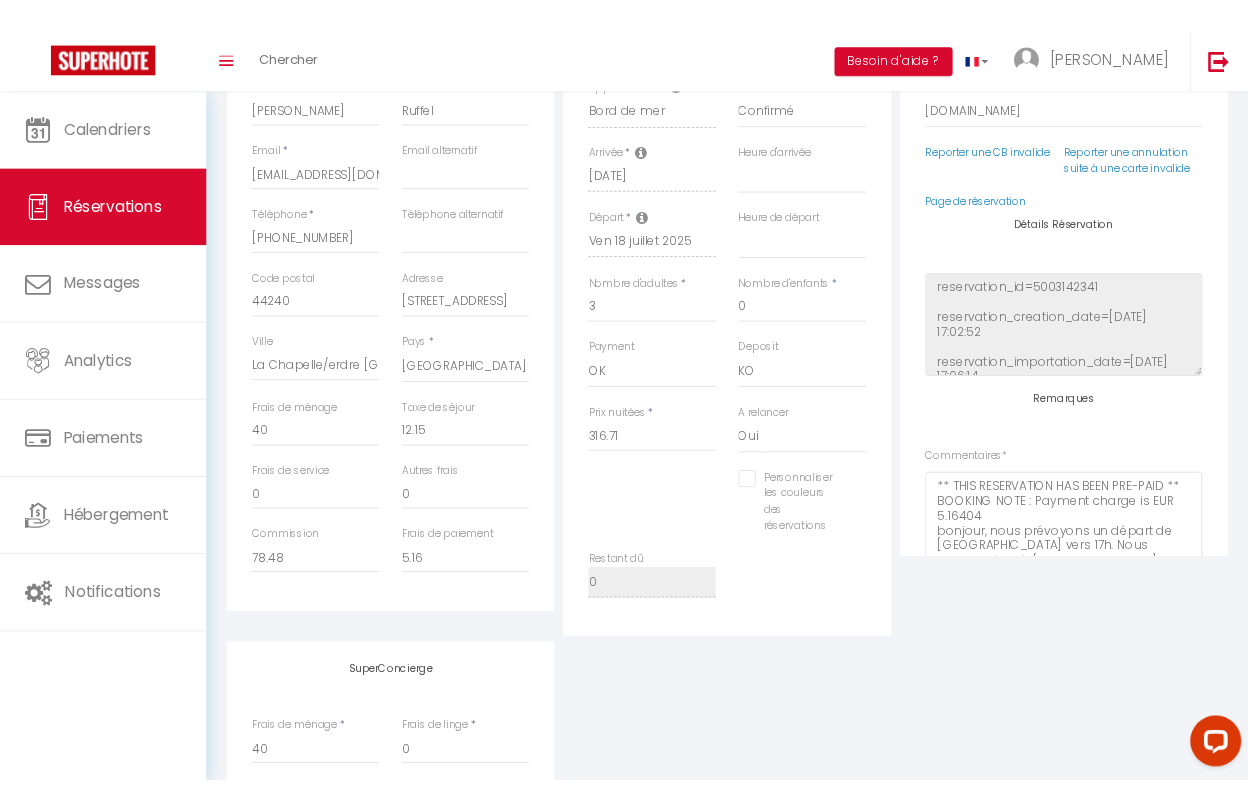 scroll, scrollTop: 0, scrollLeft: 0, axis: both 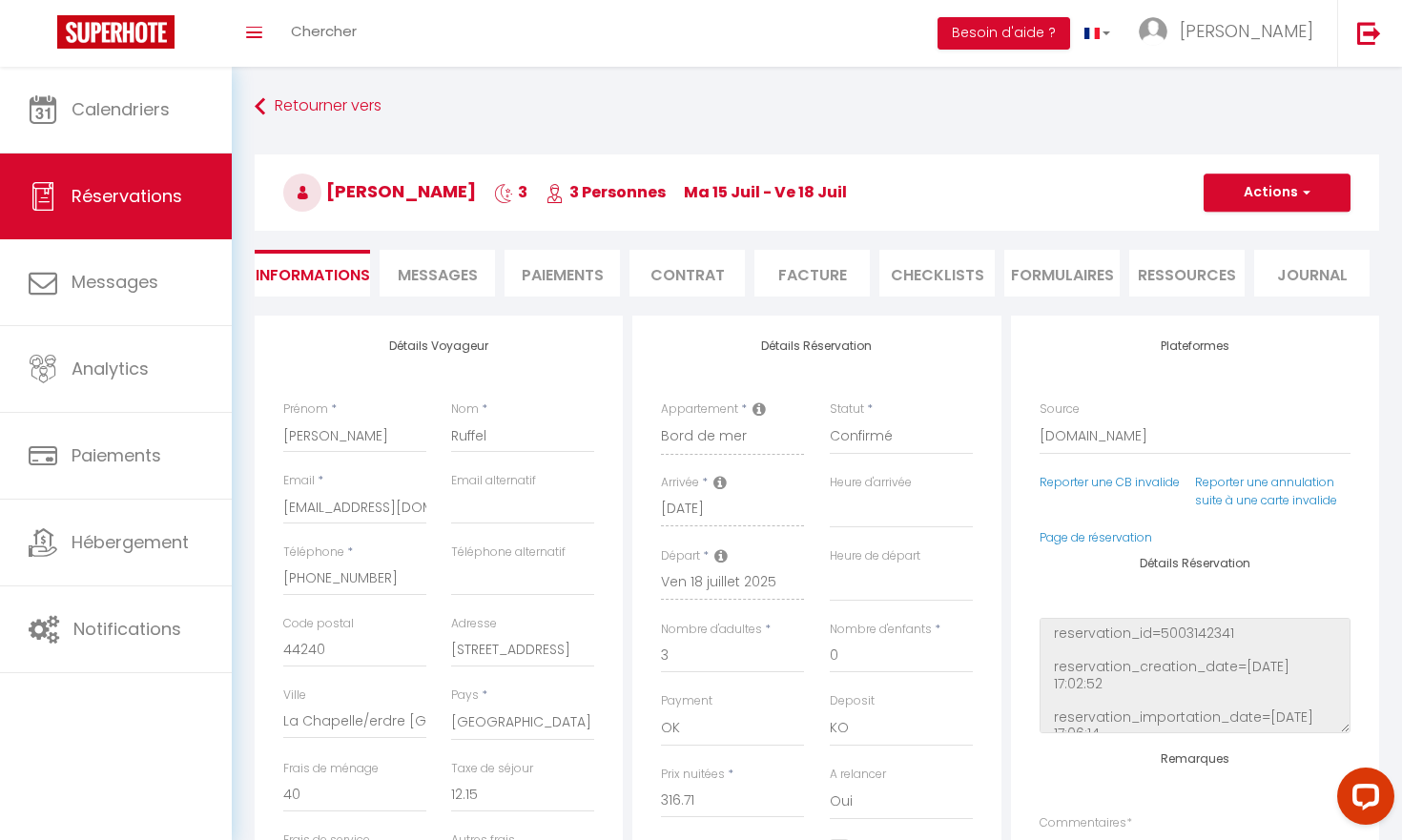 select 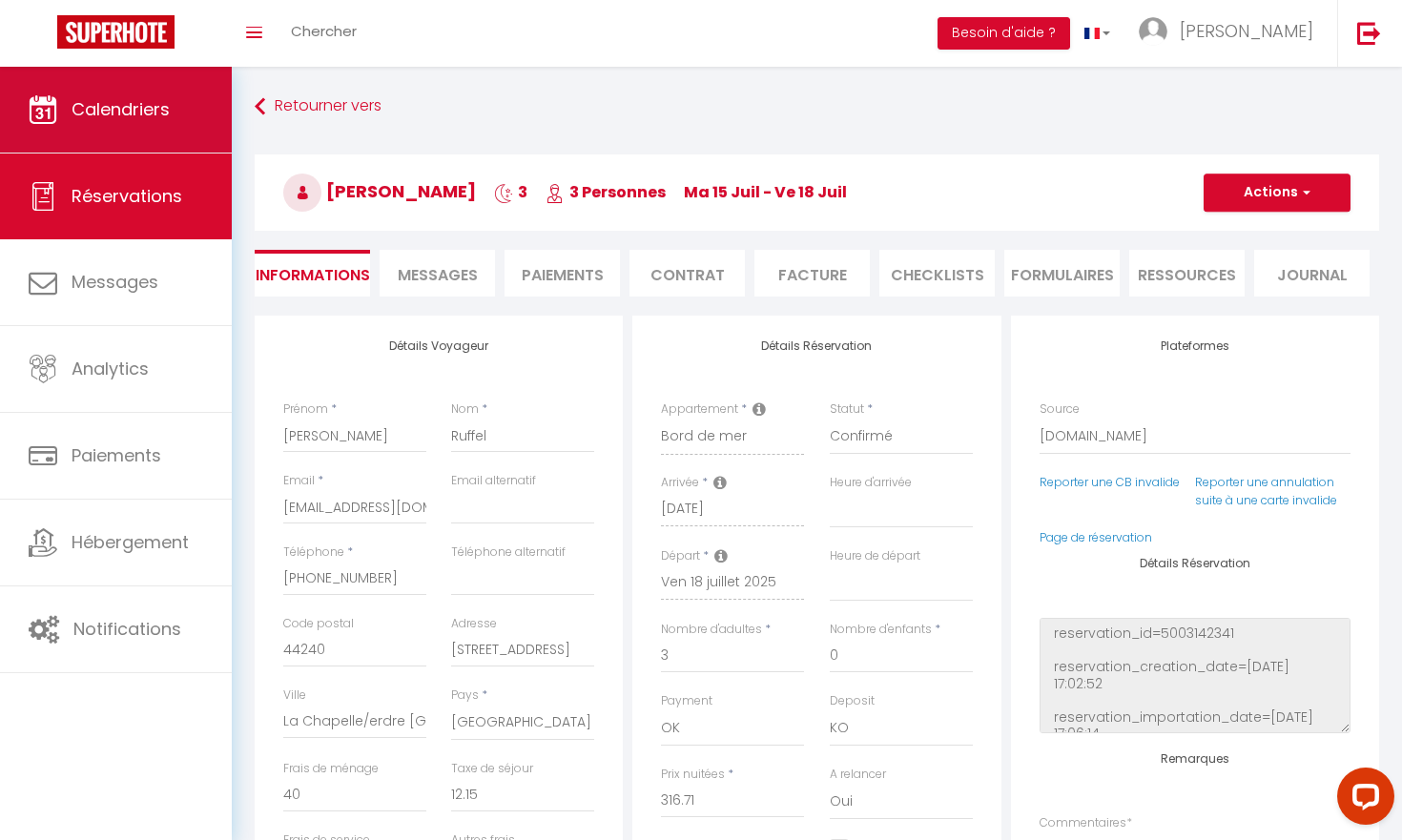 click on "Calendriers" at bounding box center [115, 110] 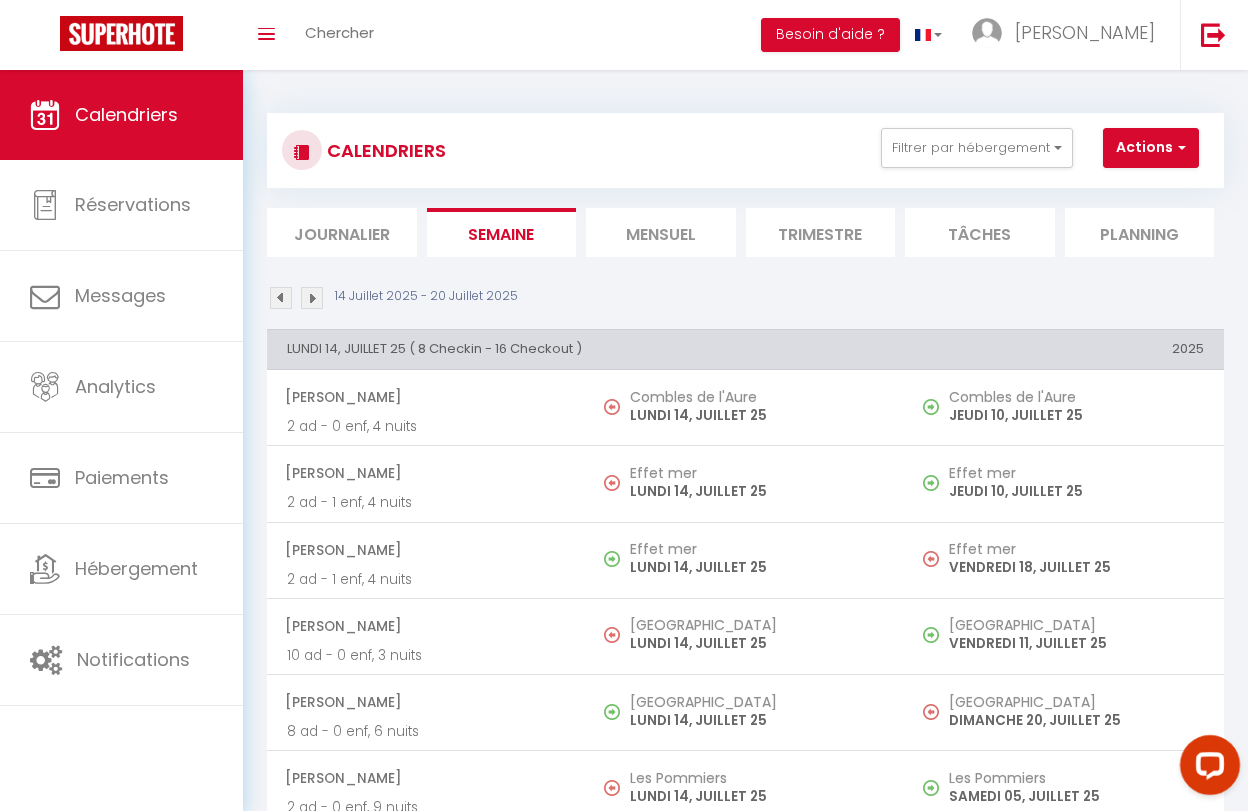 click on "Calendriers" at bounding box center [121, 115] 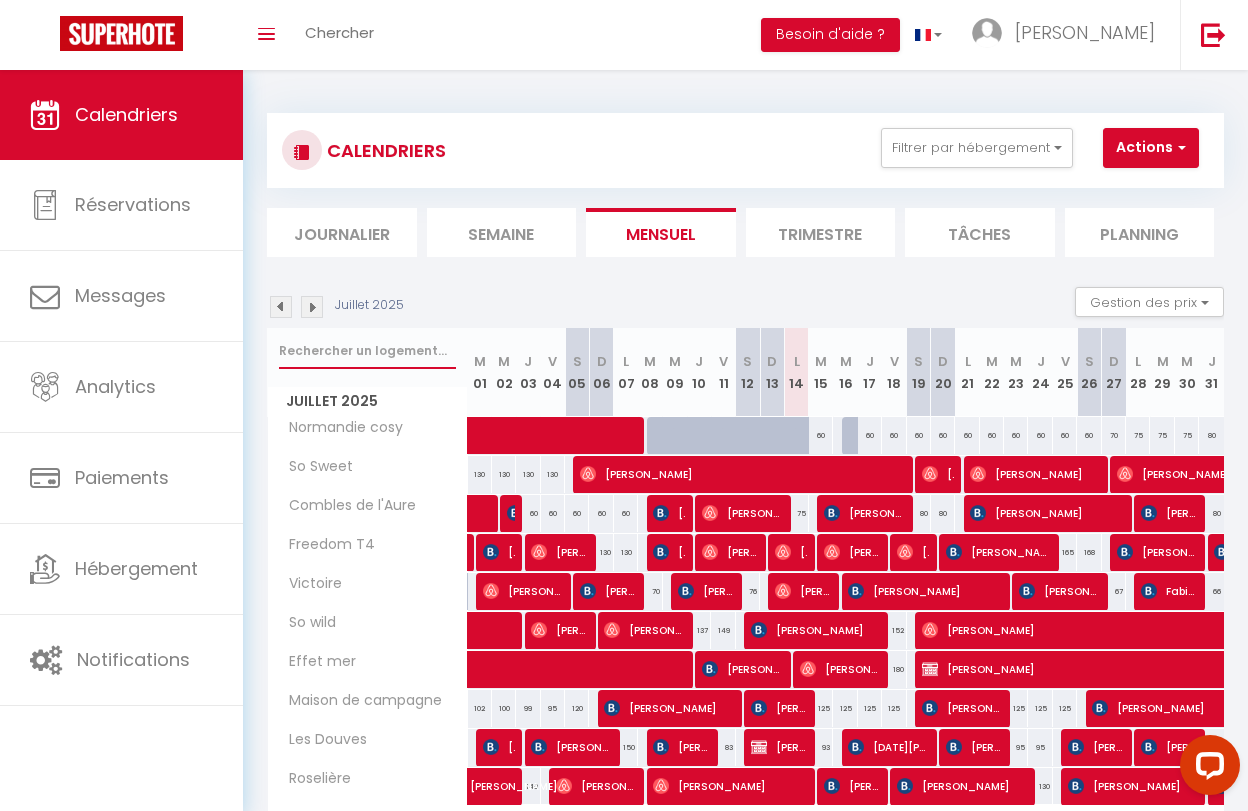 click at bounding box center [367, 351] 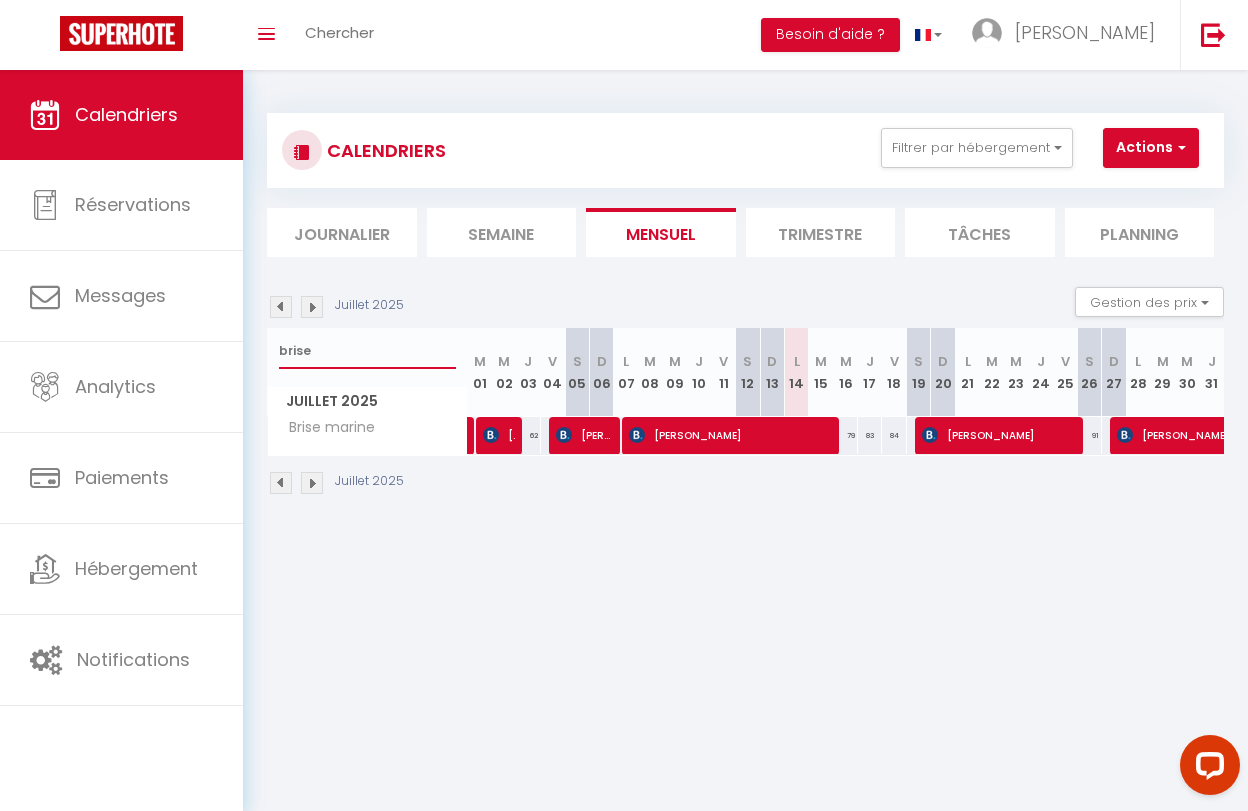 type on "brise" 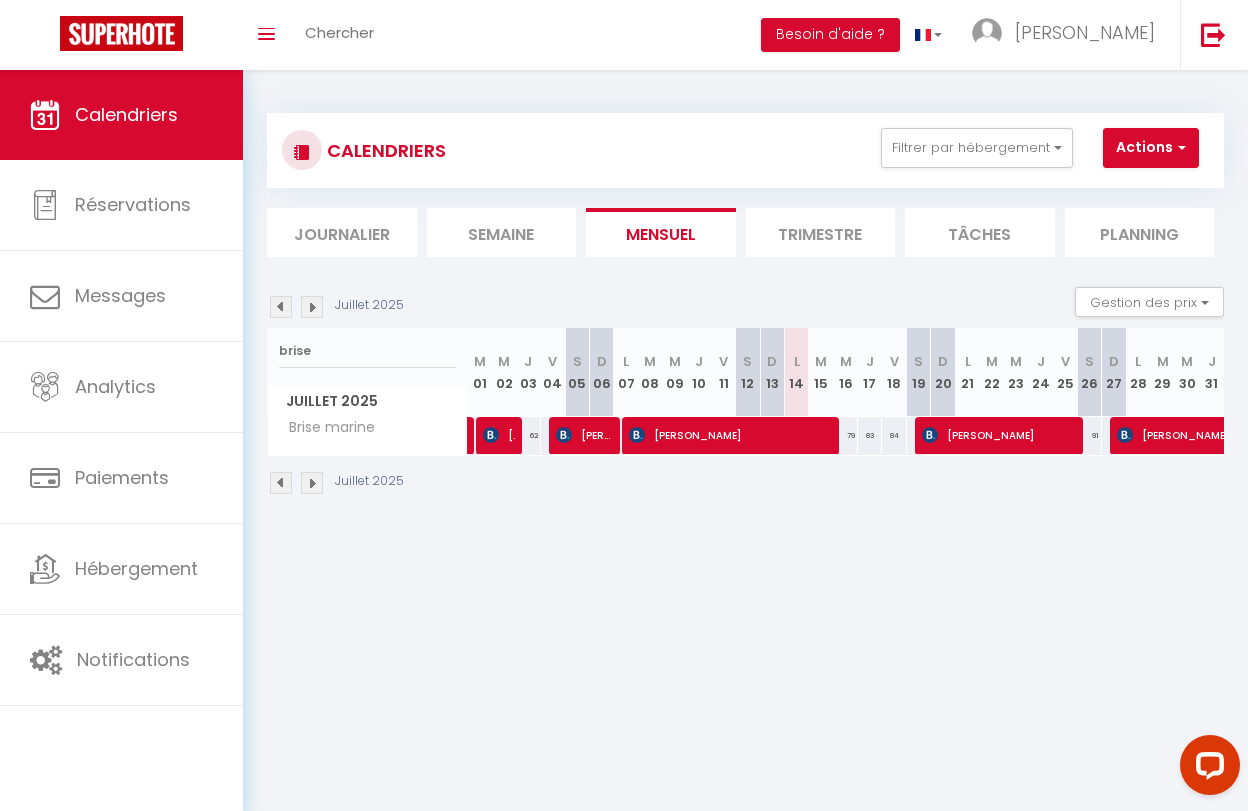 click on "[PERSON_NAME]" at bounding box center [729, 435] 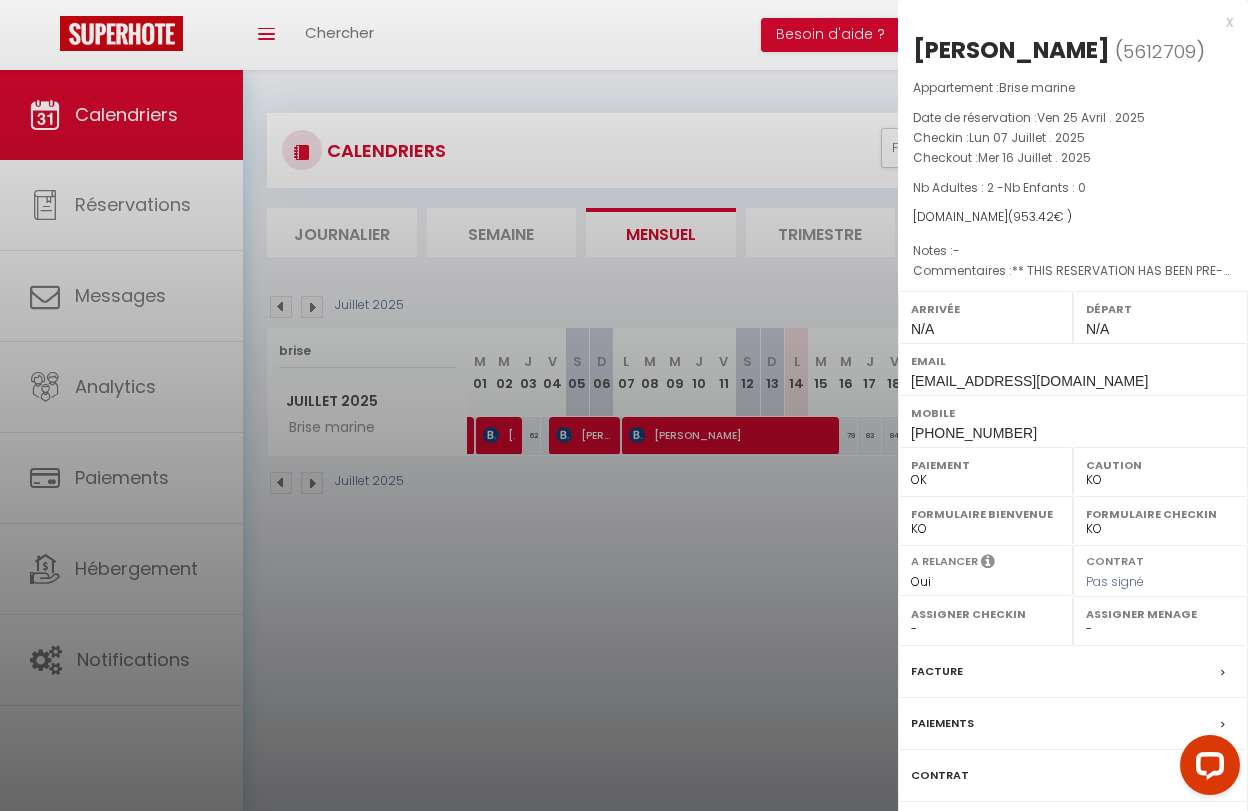 click at bounding box center [624, 405] 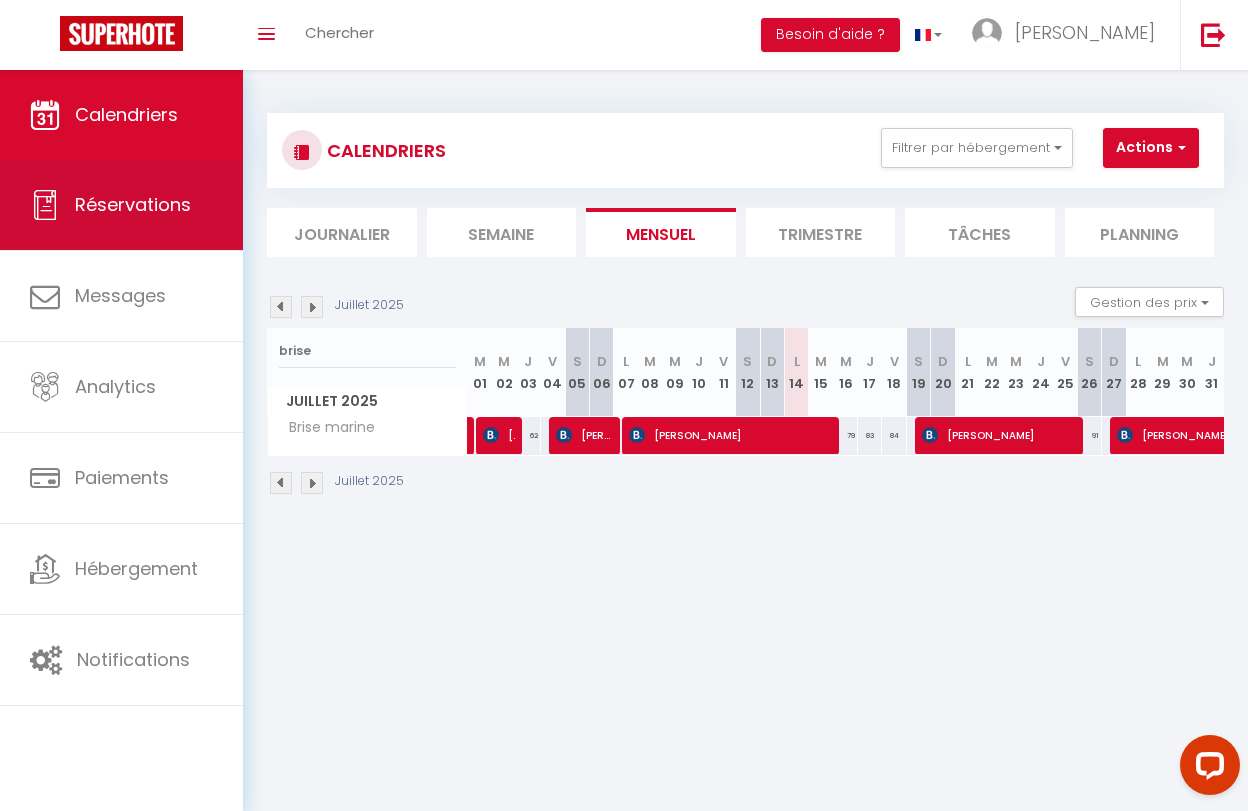 click on "Réservations" at bounding box center [133, 204] 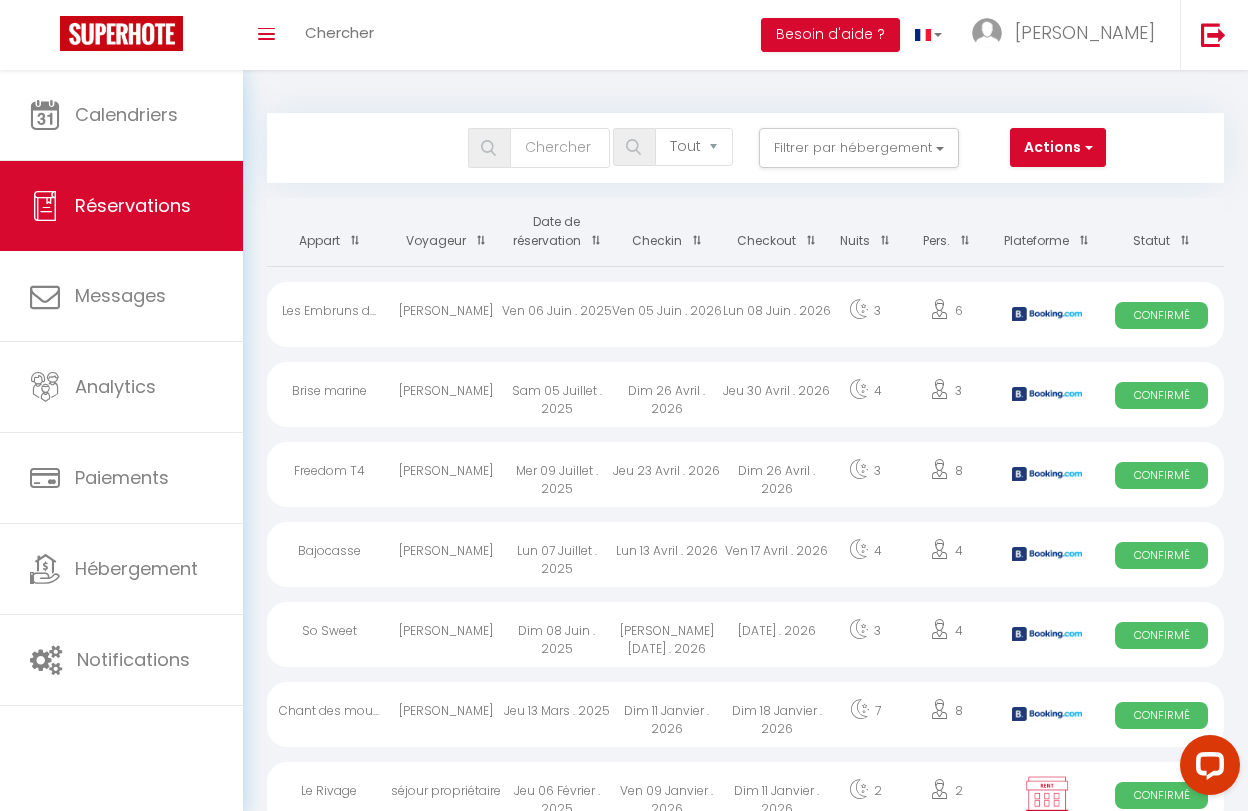 click on "Réservations" at bounding box center [133, 205] 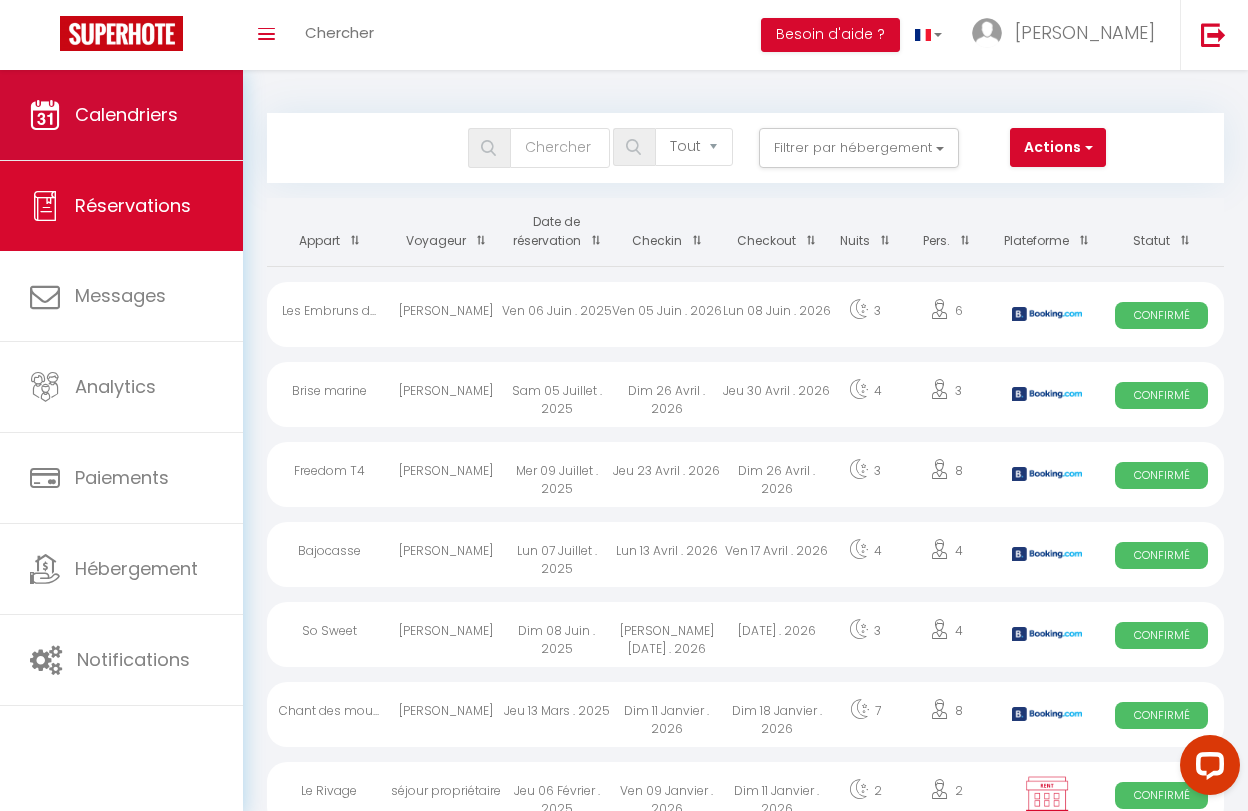 click on "Calendriers" at bounding box center (121, 115) 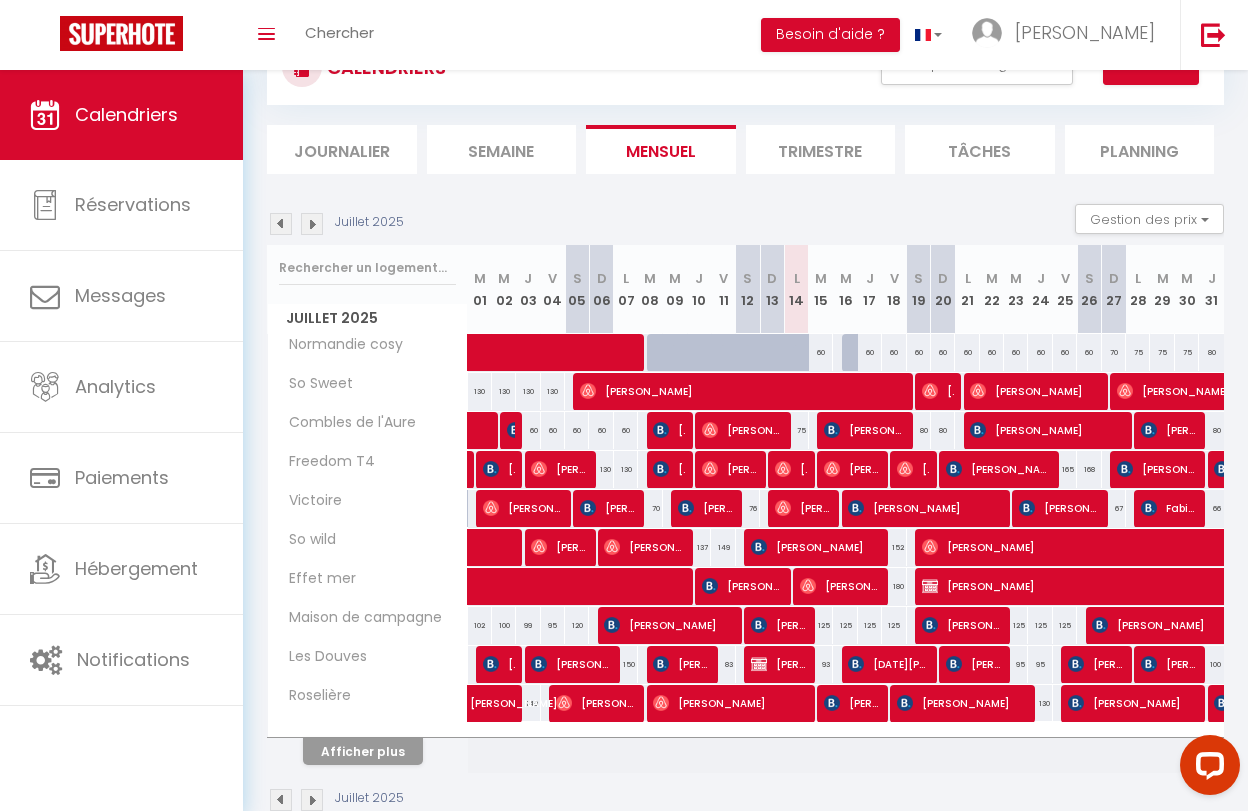 scroll, scrollTop: 96, scrollLeft: 0, axis: vertical 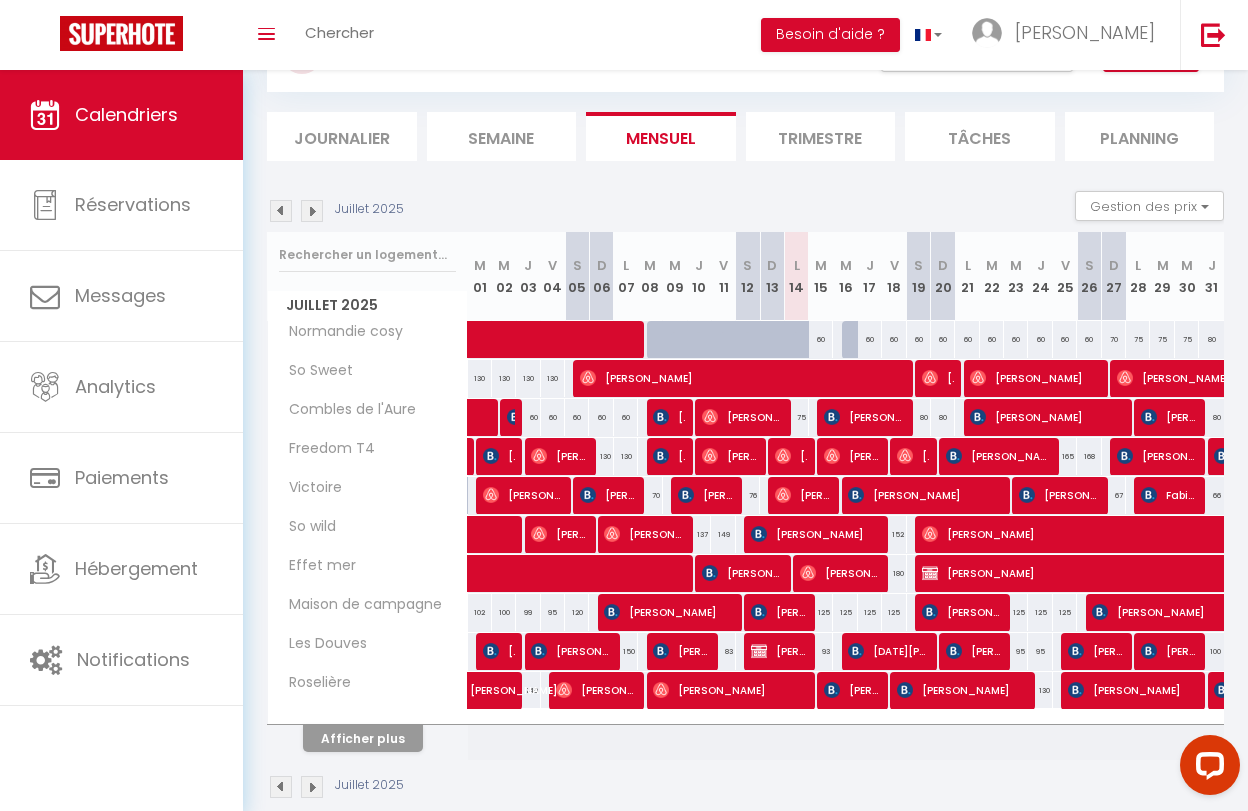 click on "Afficher plus" at bounding box center [363, 738] 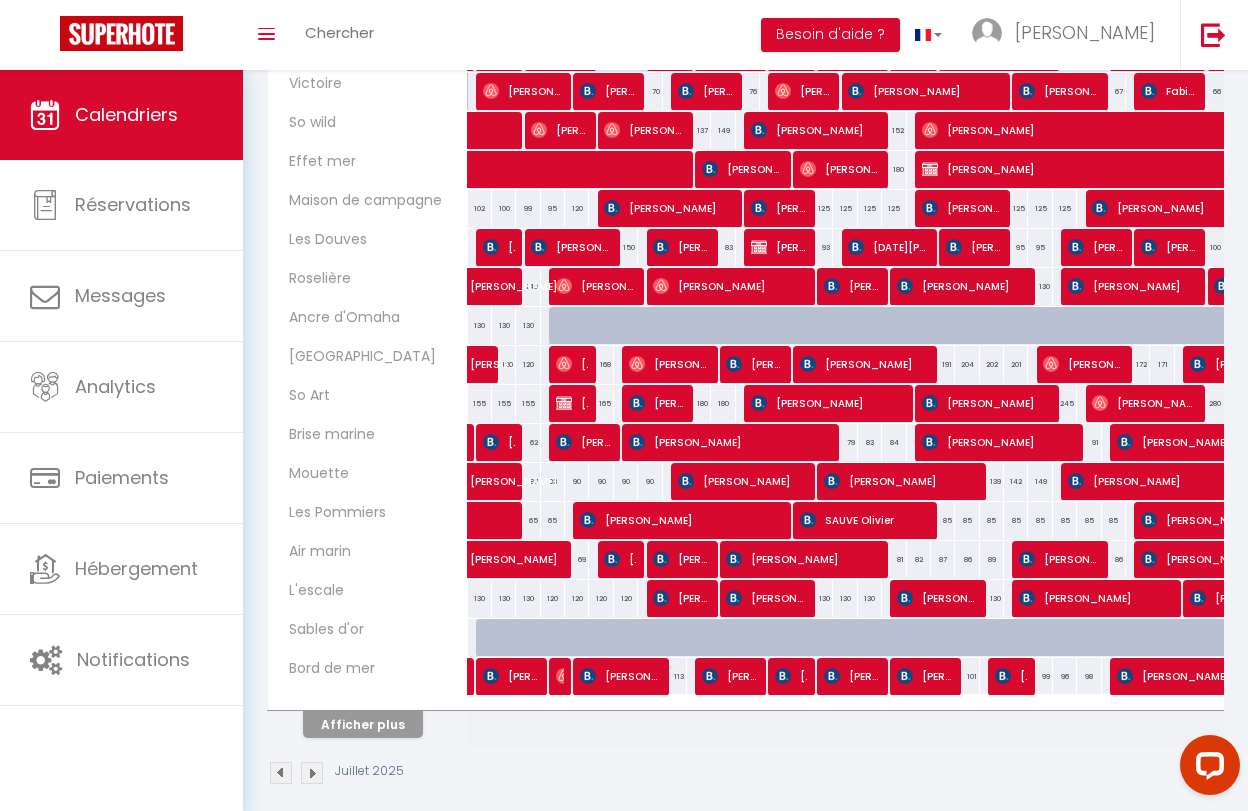 scroll, scrollTop: 516, scrollLeft: 0, axis: vertical 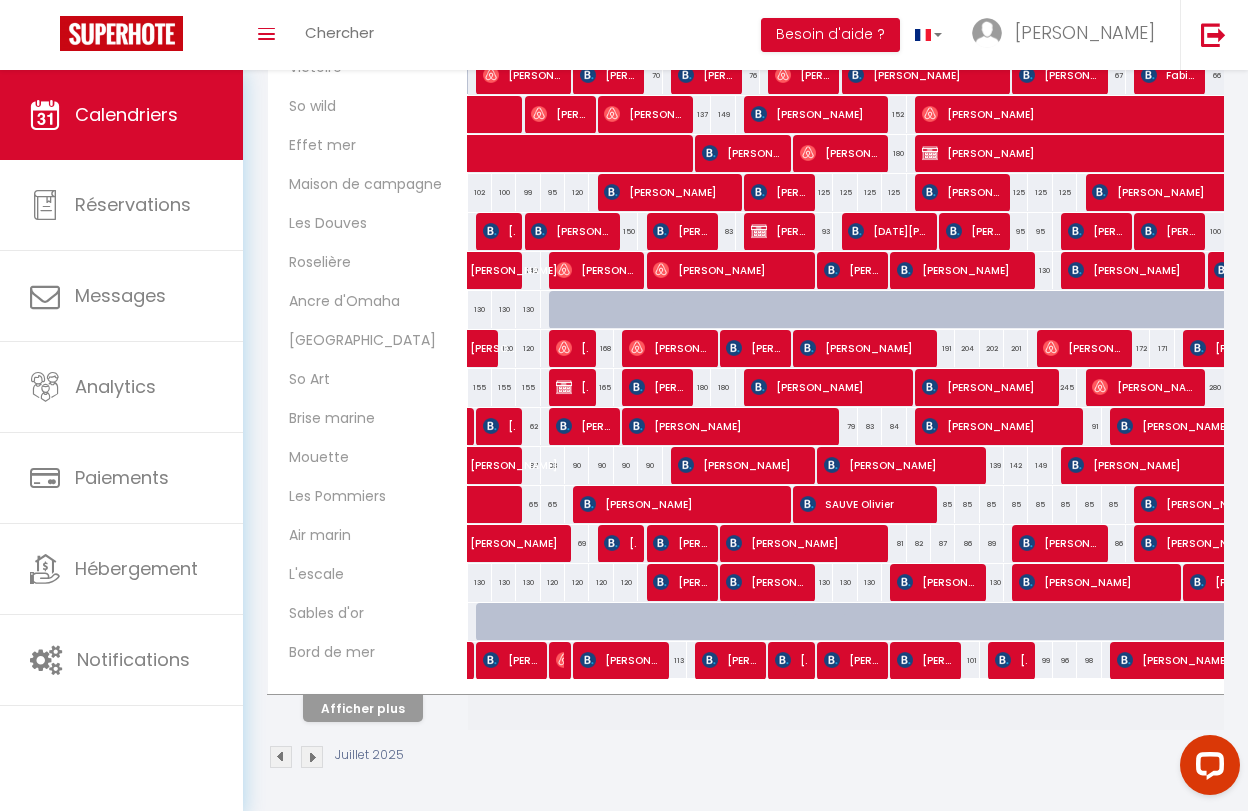 click on "Afficher plus" at bounding box center [363, 708] 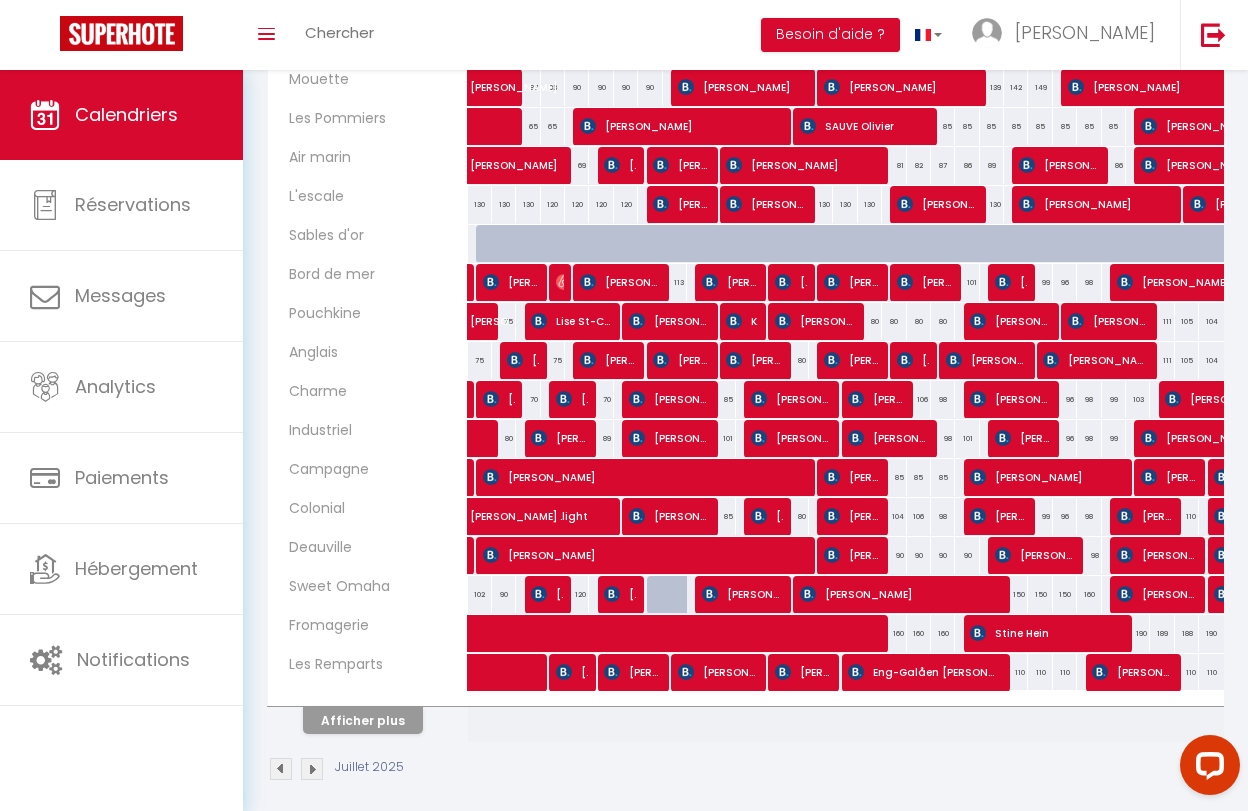 scroll, scrollTop: 906, scrollLeft: 0, axis: vertical 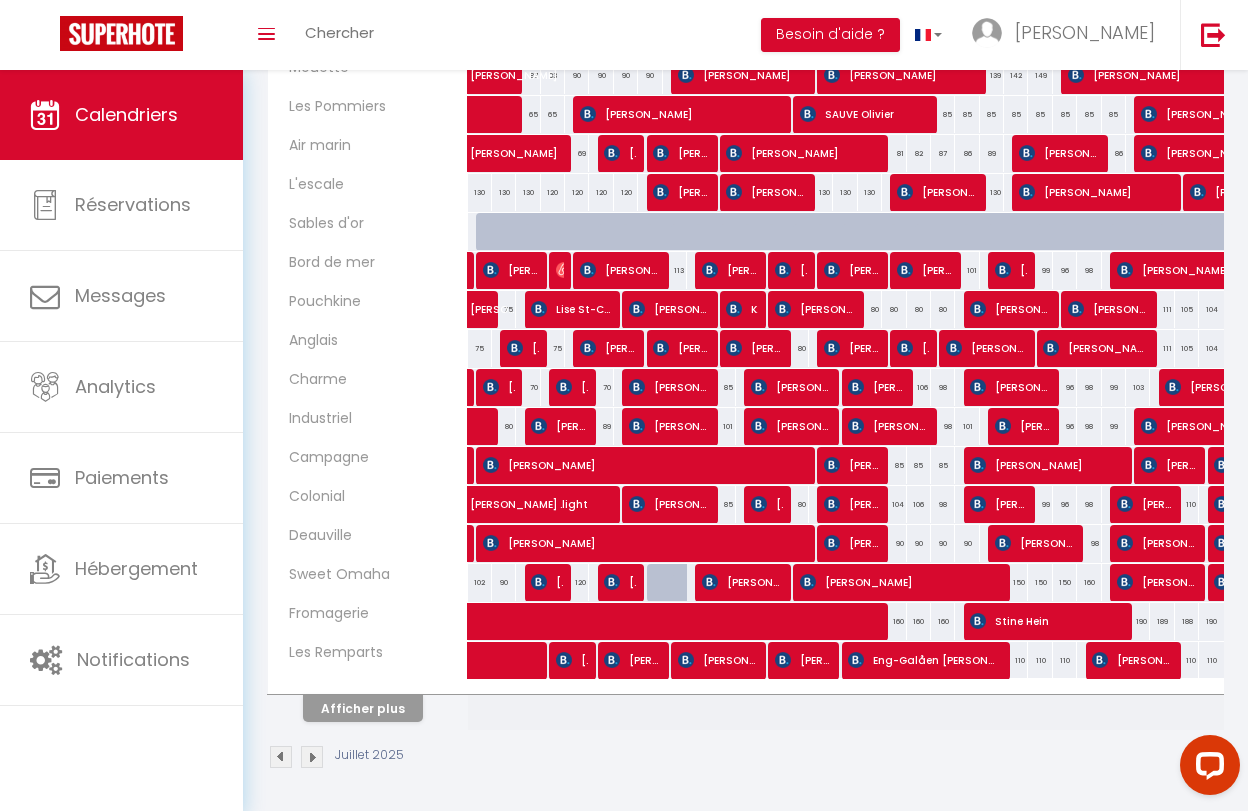 click on "Afficher plus" at bounding box center (363, 708) 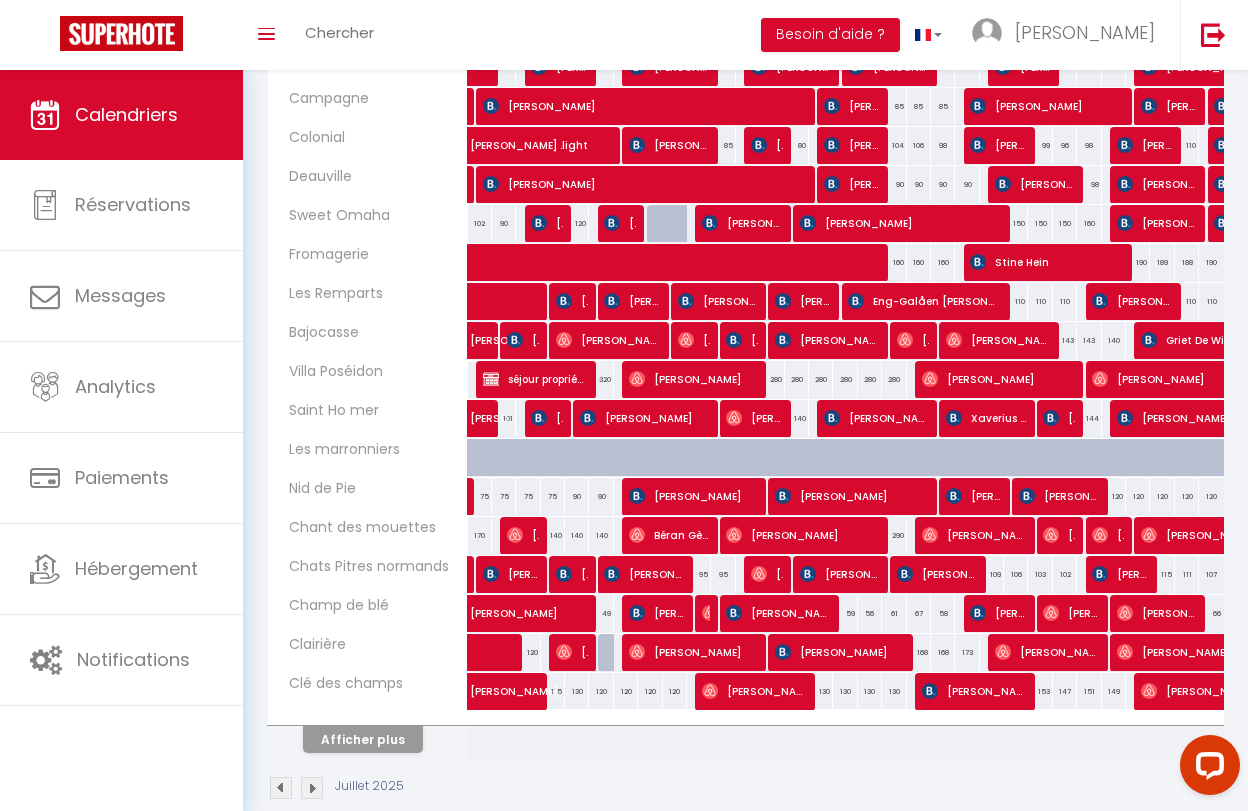 scroll, scrollTop: 1296, scrollLeft: 0, axis: vertical 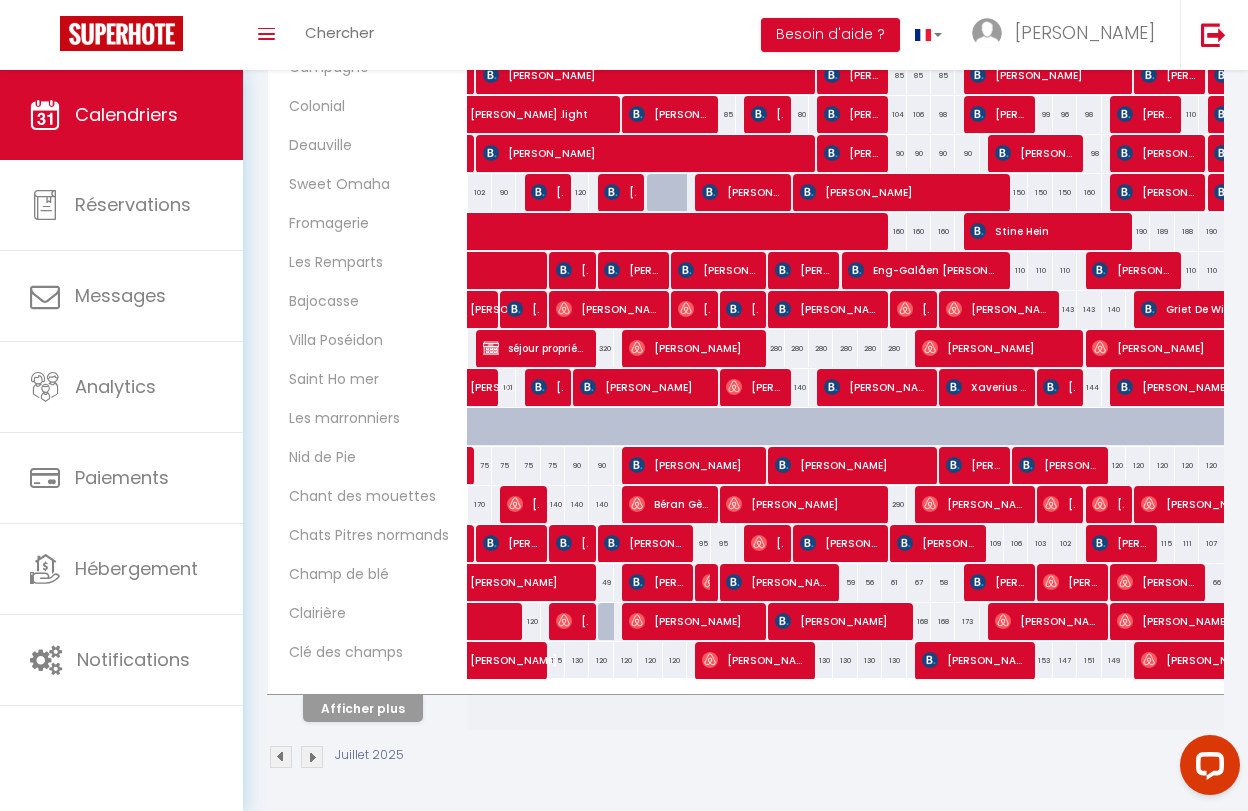 click on "Afficher plus" at bounding box center [363, 708] 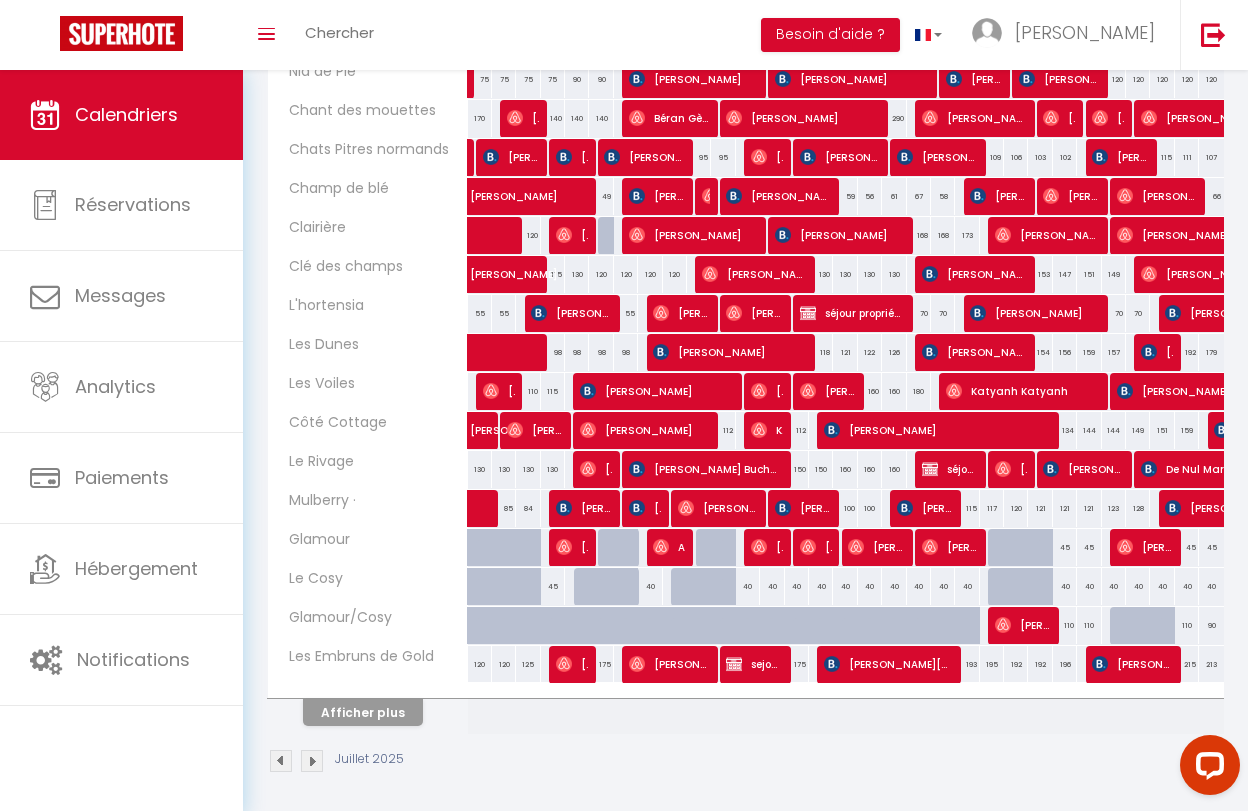 scroll, scrollTop: 1686, scrollLeft: 0, axis: vertical 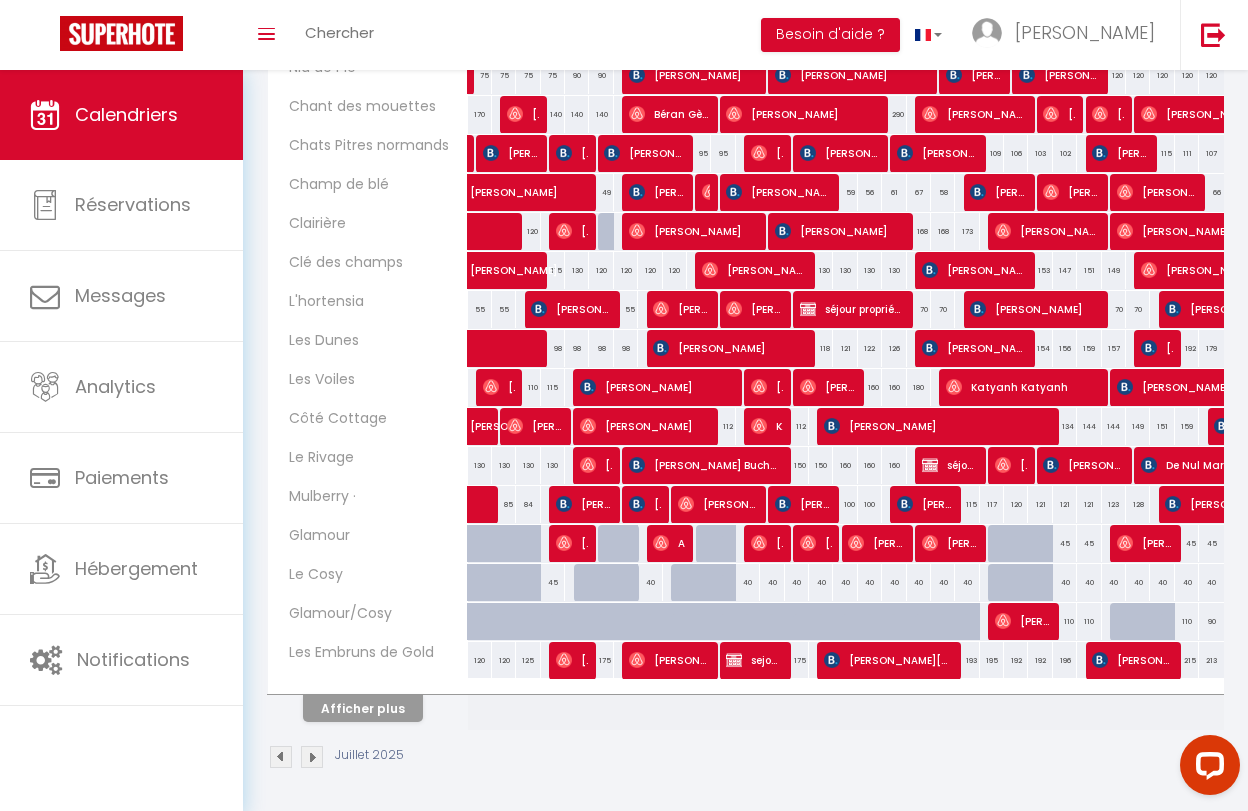 click on "[PERSON_NAME]" at bounding box center [669, 660] 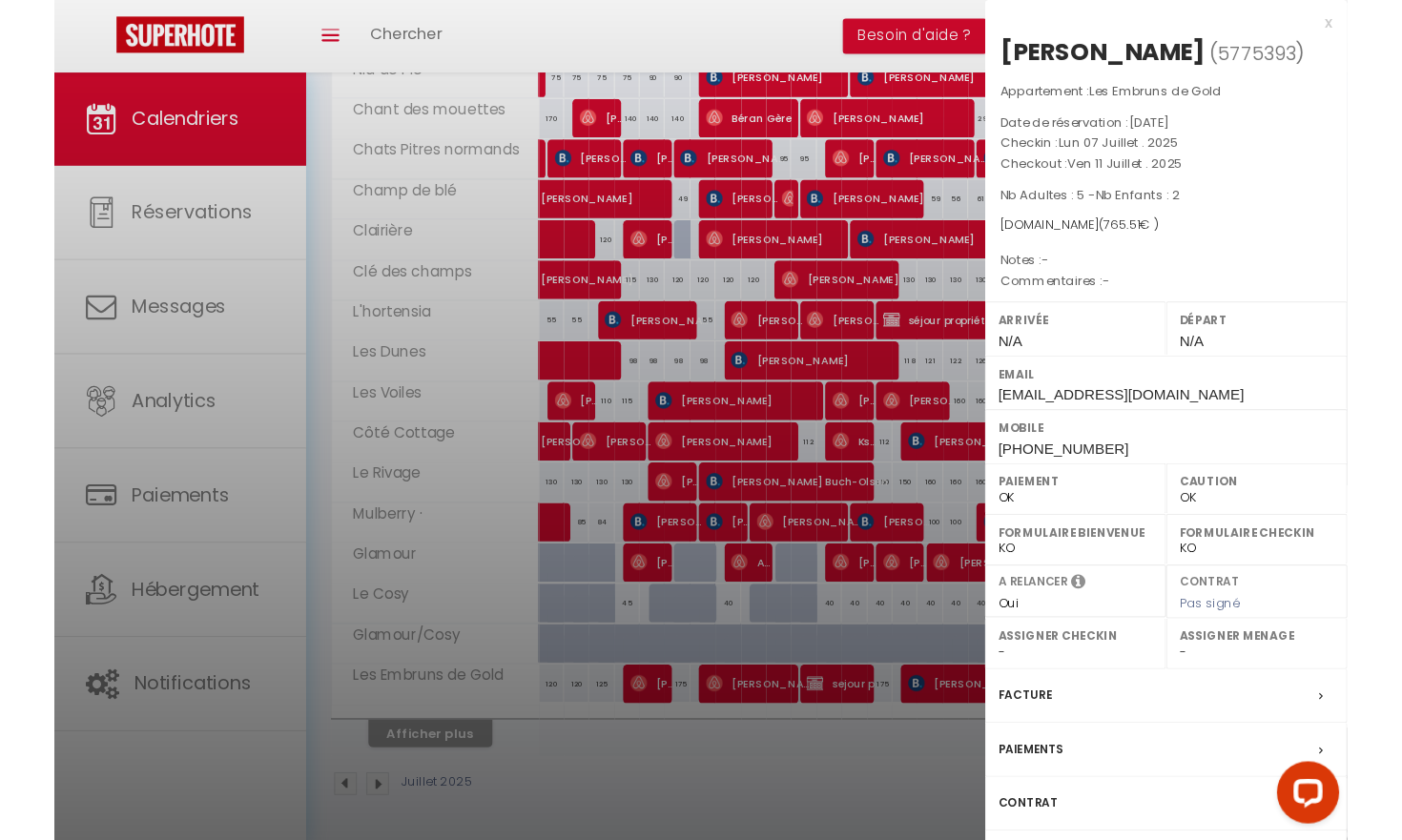 scroll, scrollTop: 1541, scrollLeft: 0, axis: vertical 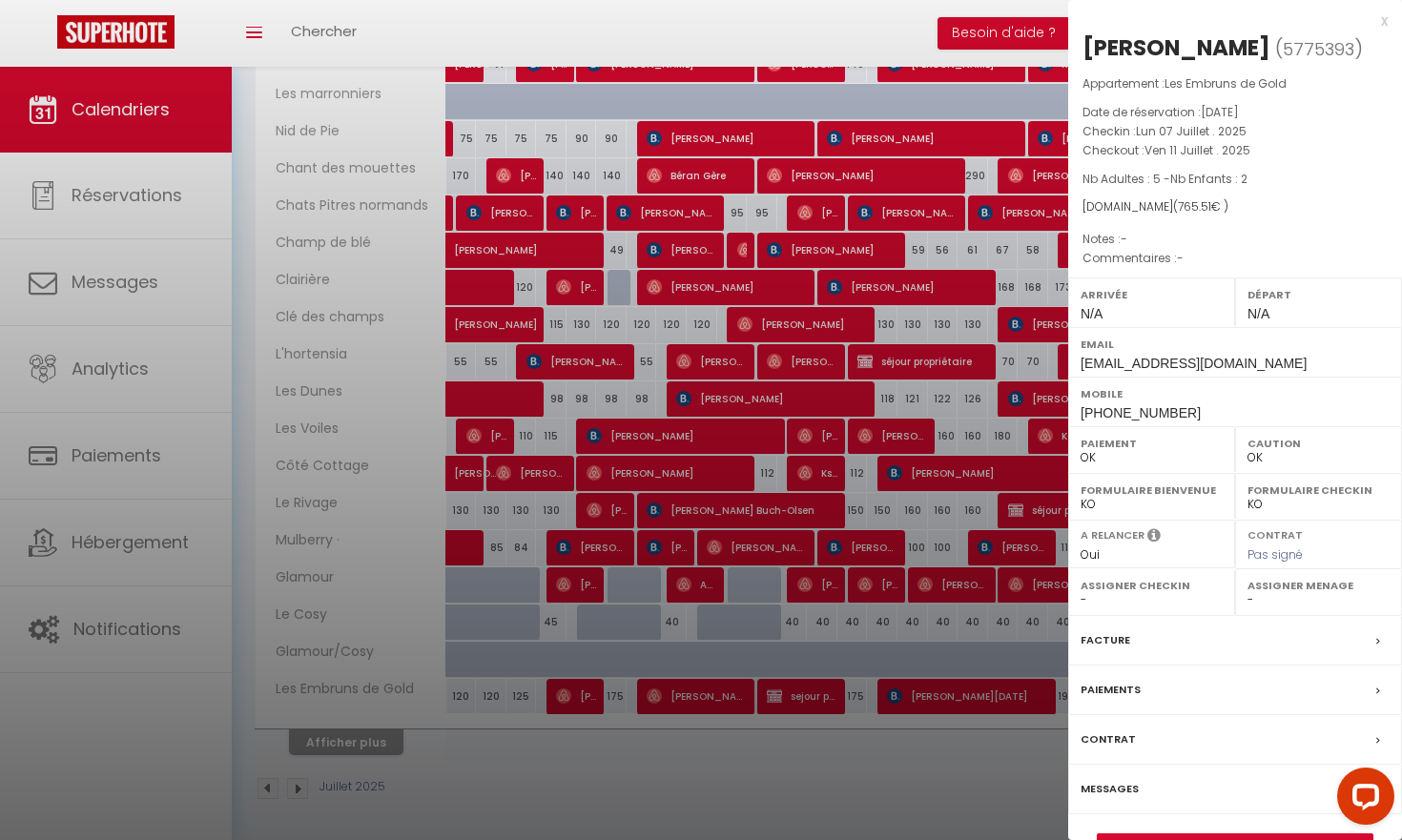 click on "Messages" at bounding box center (1109, 789) 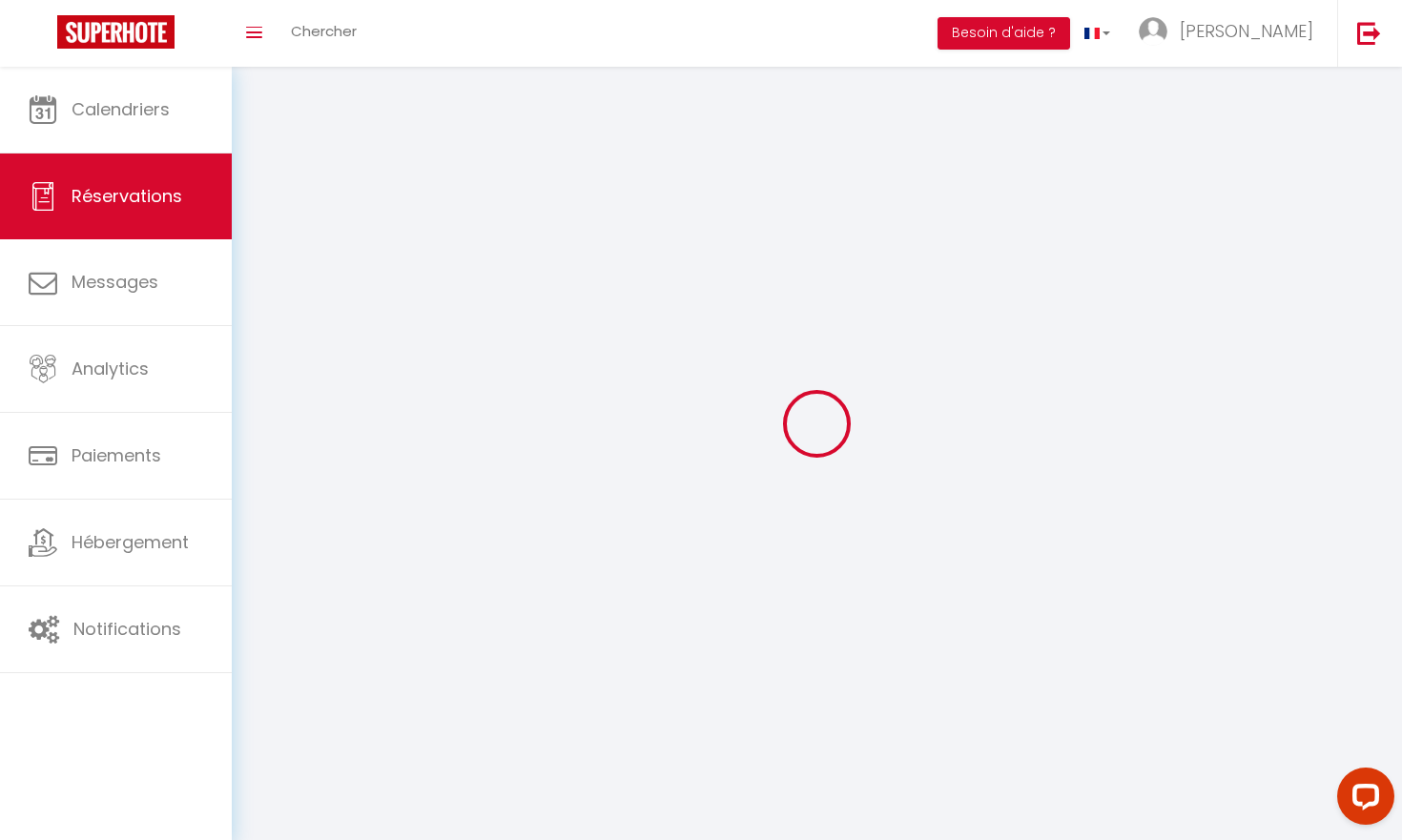 select 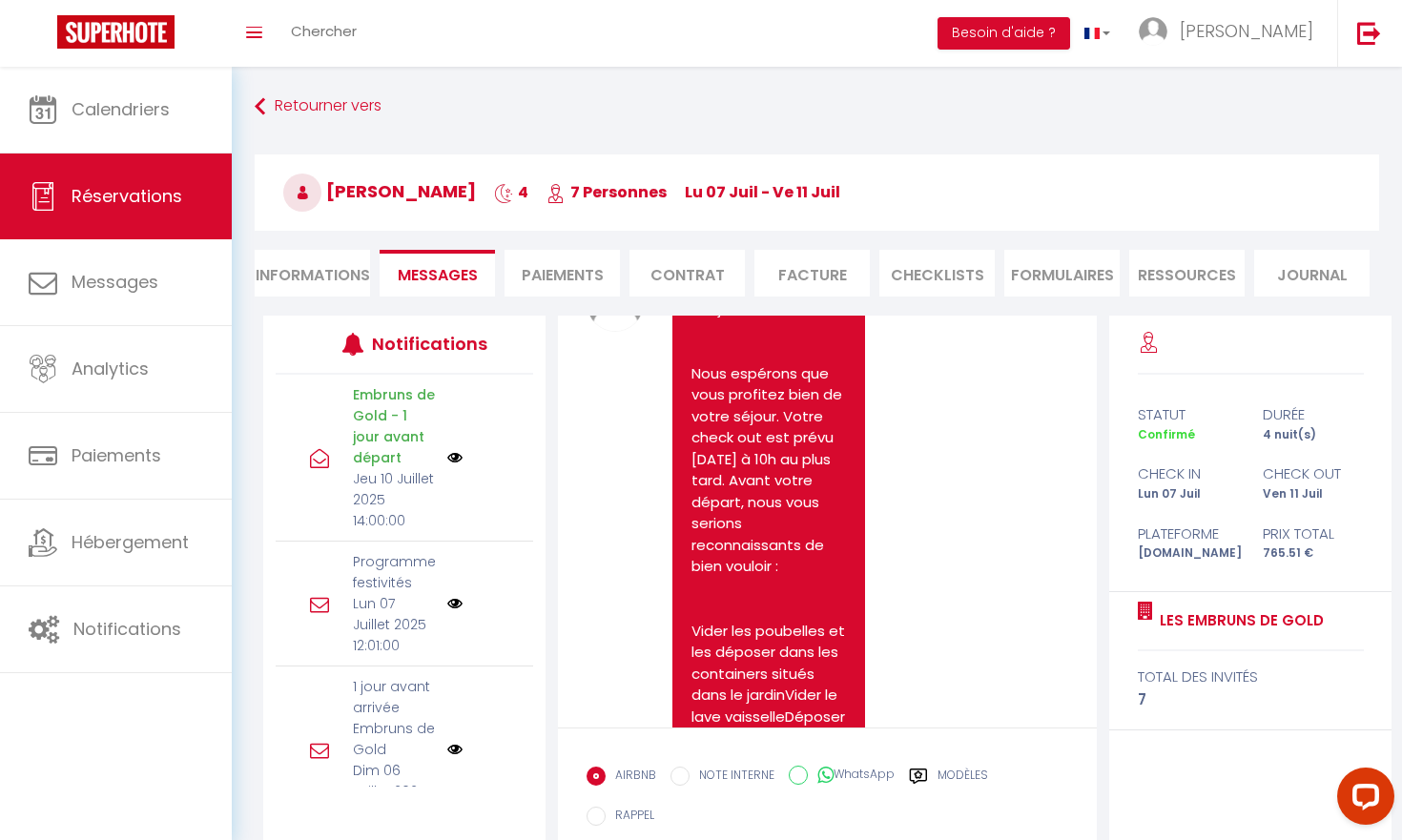 scroll, scrollTop: 10501, scrollLeft: 0, axis: vertical 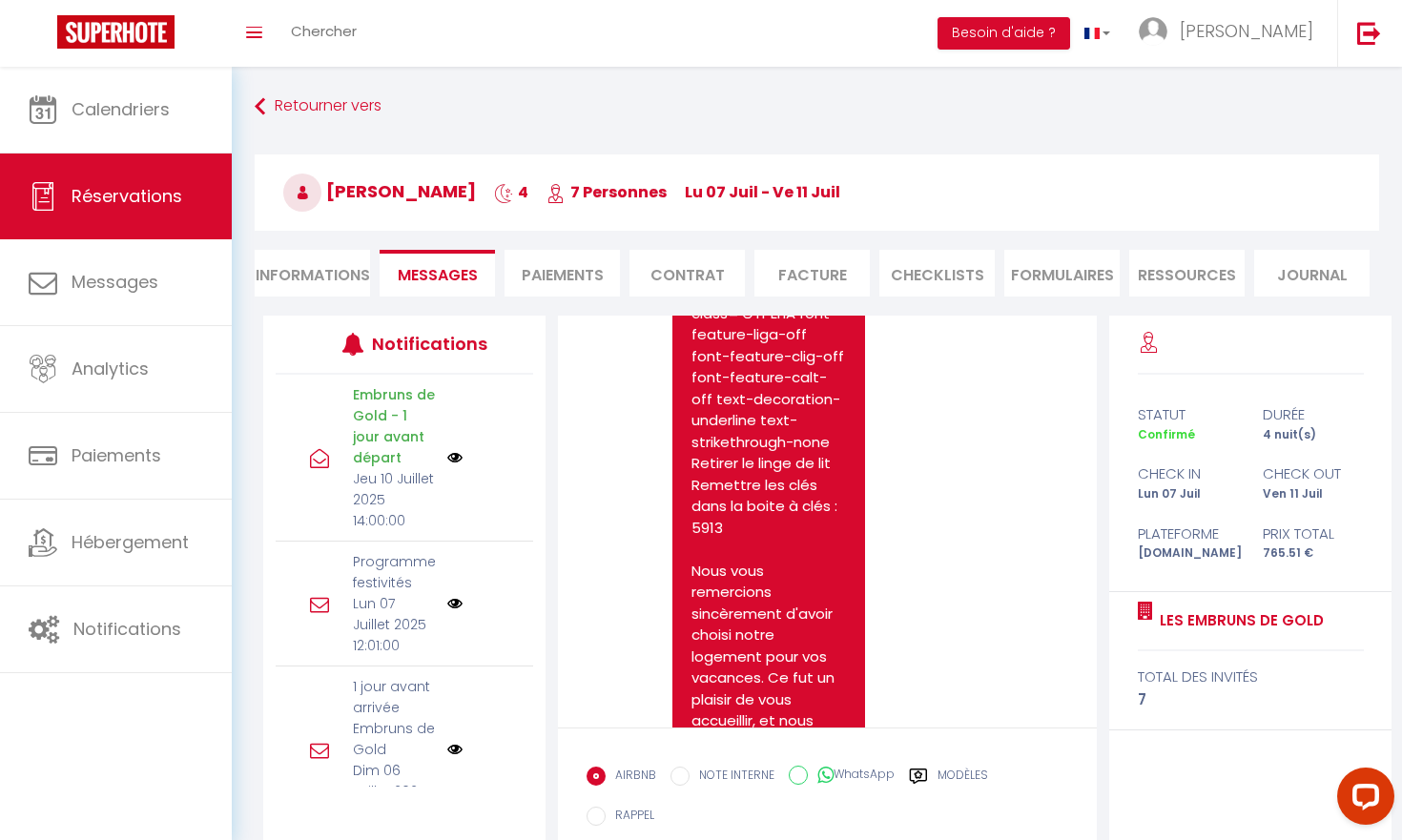 drag, startPoint x: 691, startPoint y: 441, endPoint x: 794, endPoint y: 513, distance: 125.6702 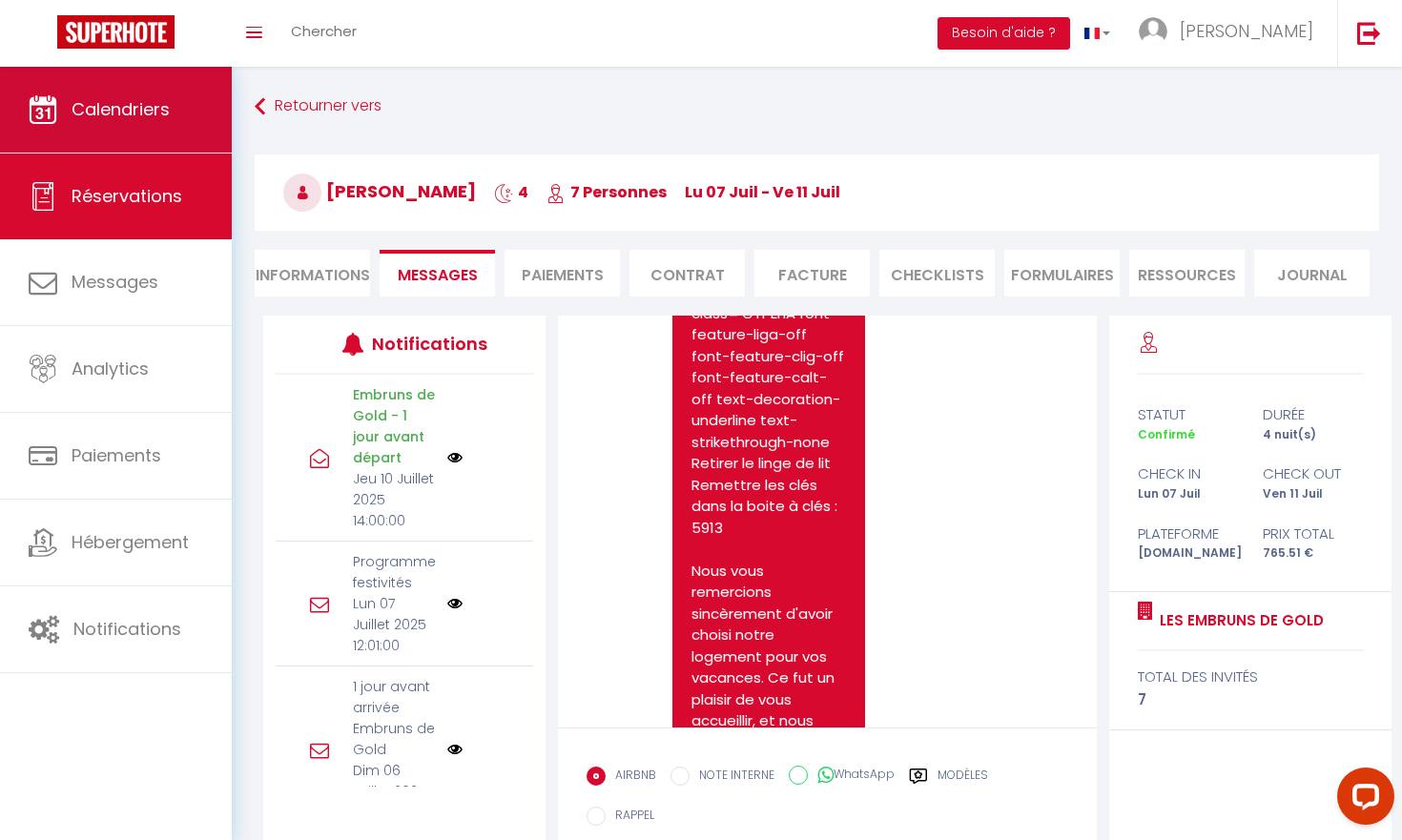 click on "Calendriers" at bounding box center [120, 109] 